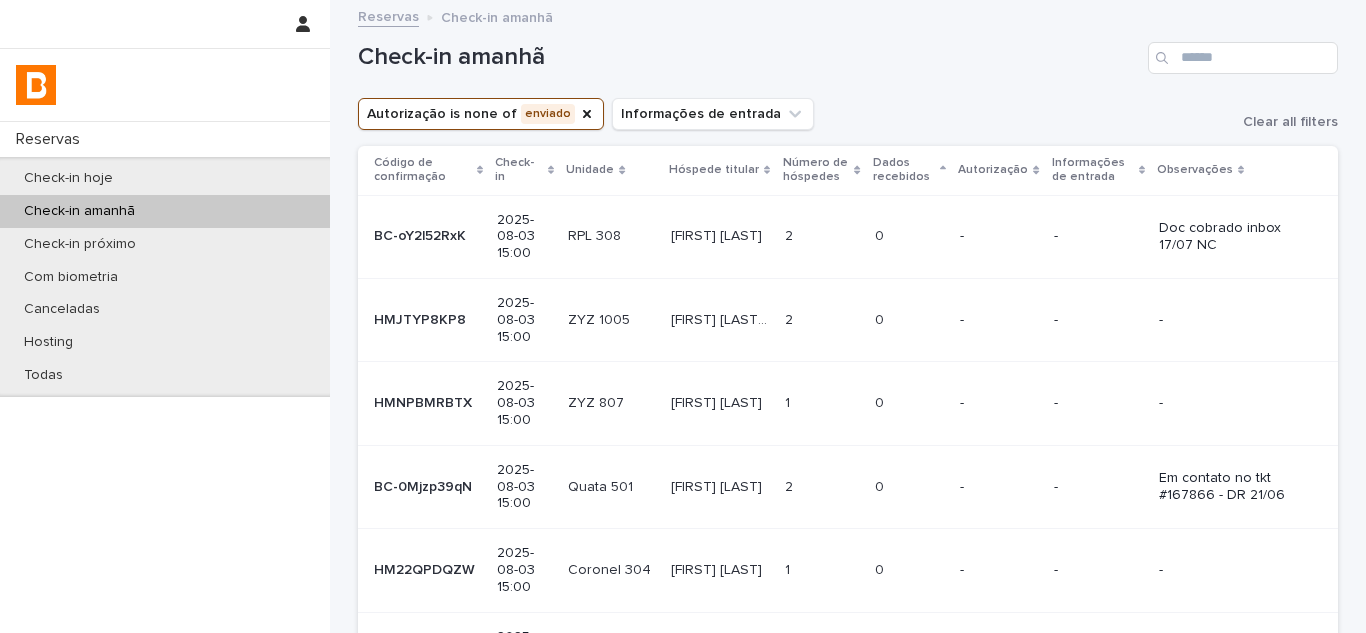 scroll, scrollTop: 0, scrollLeft: 0, axis: both 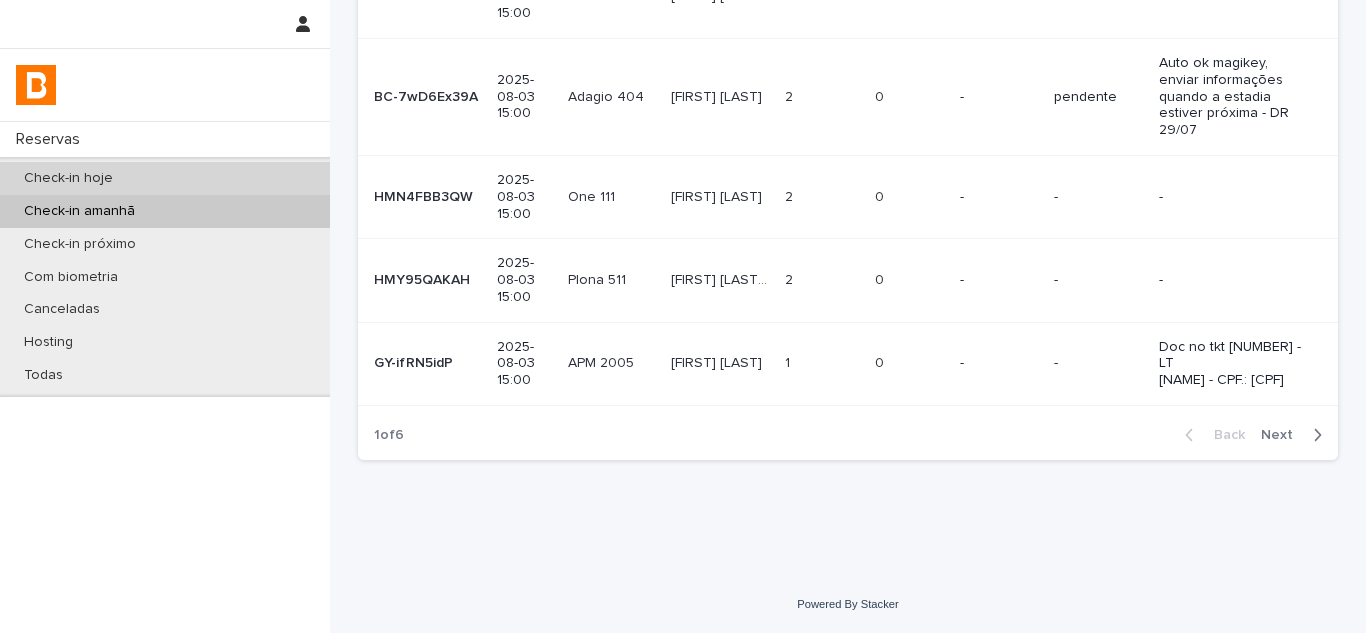 click on "Check-in hoje" at bounding box center [165, 178] 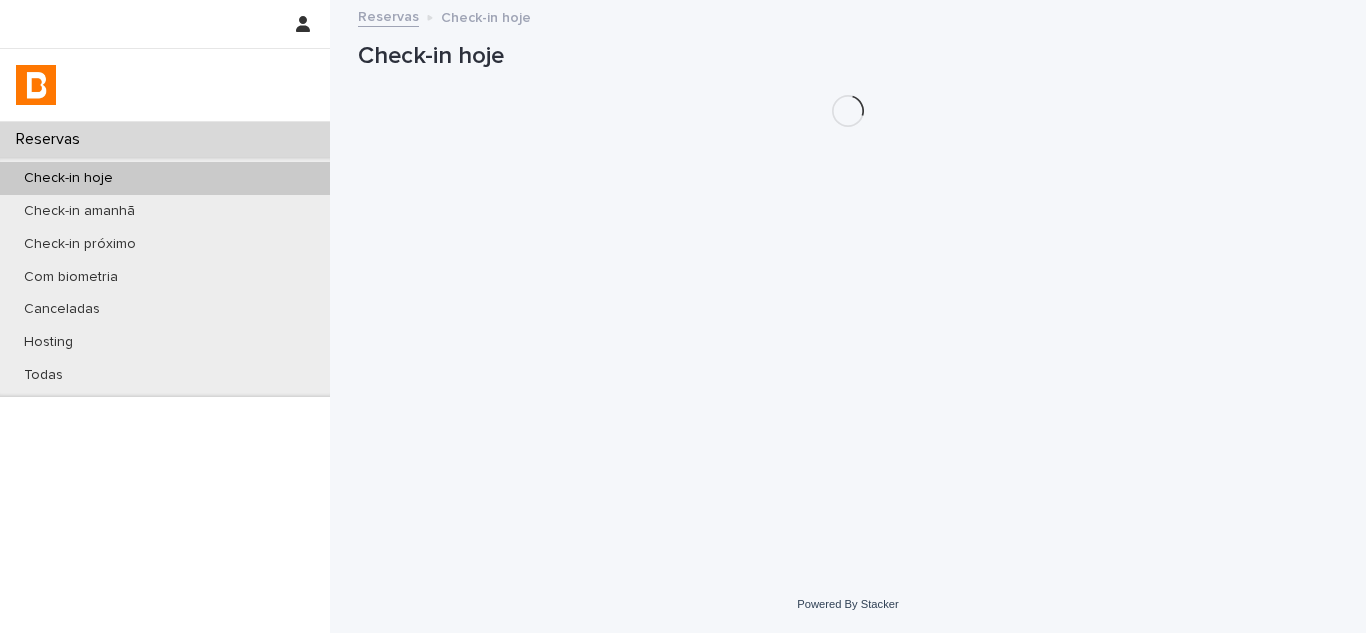scroll, scrollTop: 0, scrollLeft: 0, axis: both 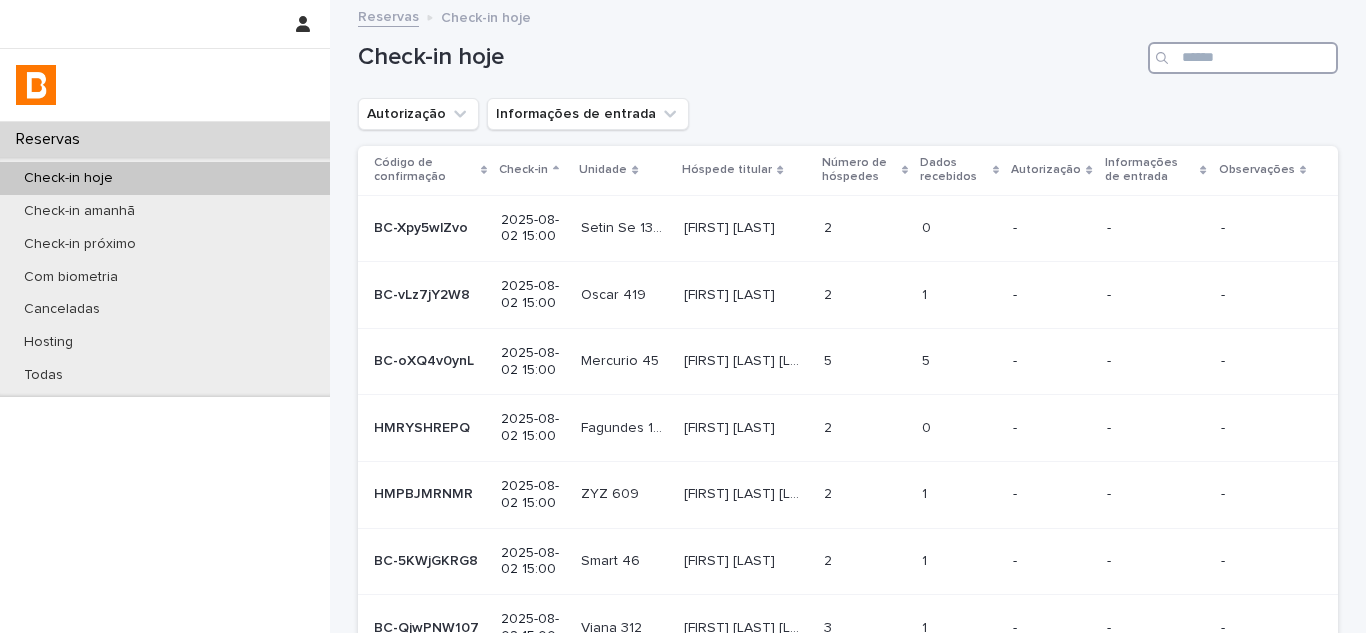click at bounding box center (1243, 58) 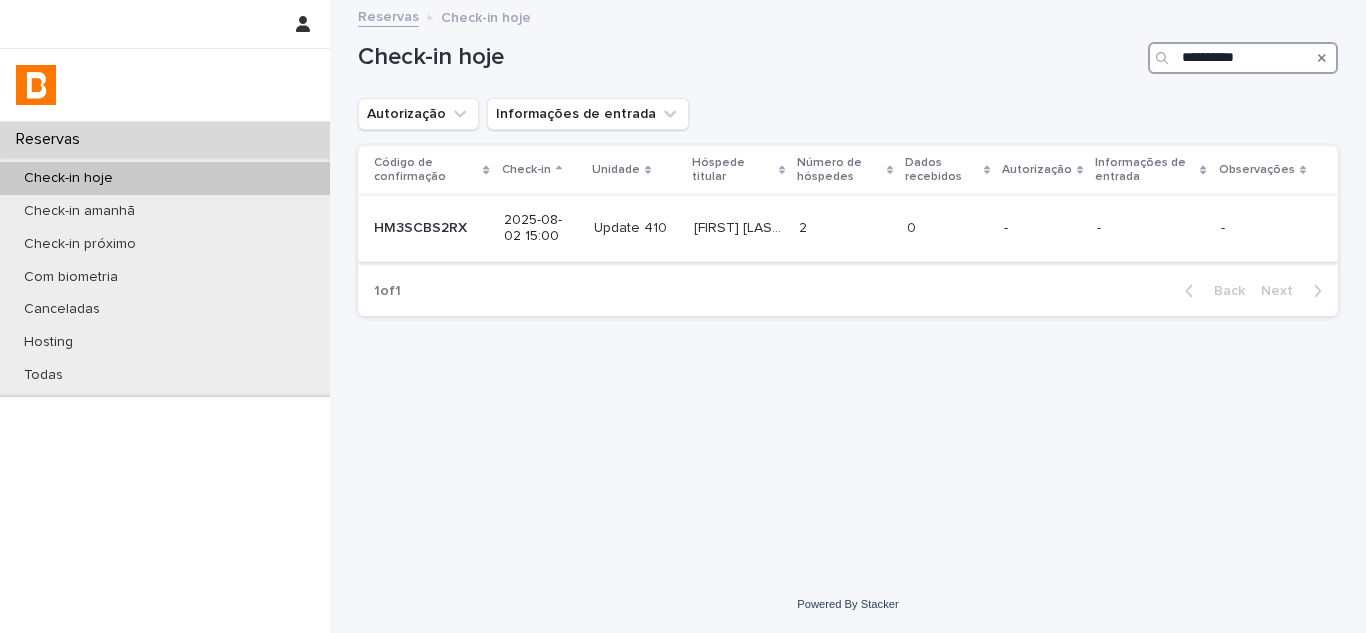 type on "**********" 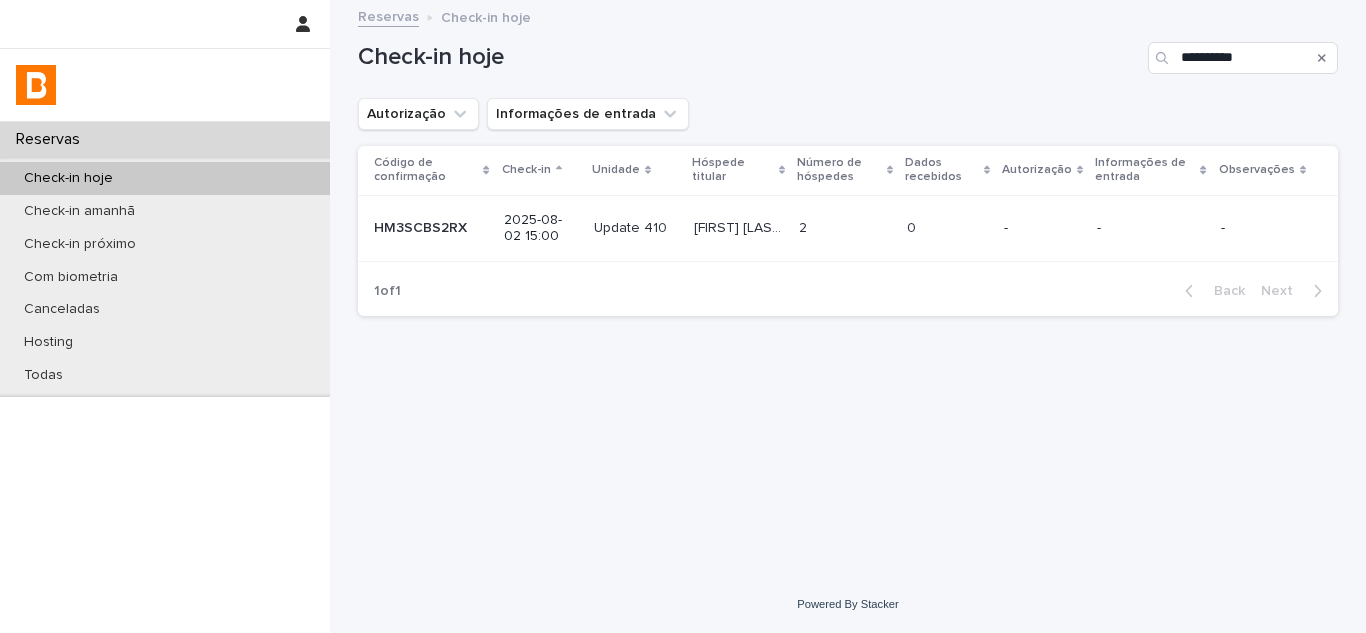 click on "0 0" at bounding box center (947, 228) 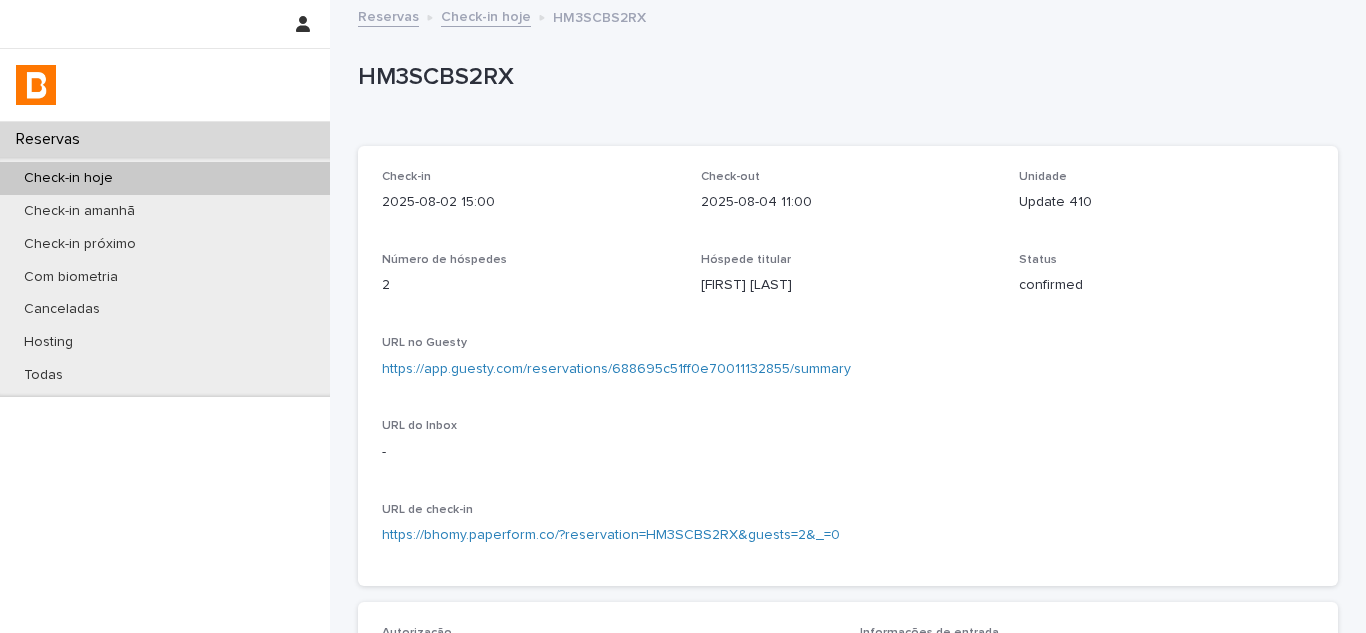 click on "https://app.guesty.com/reservations/688695c51ff0e70011132855/summary" at bounding box center (616, 369) 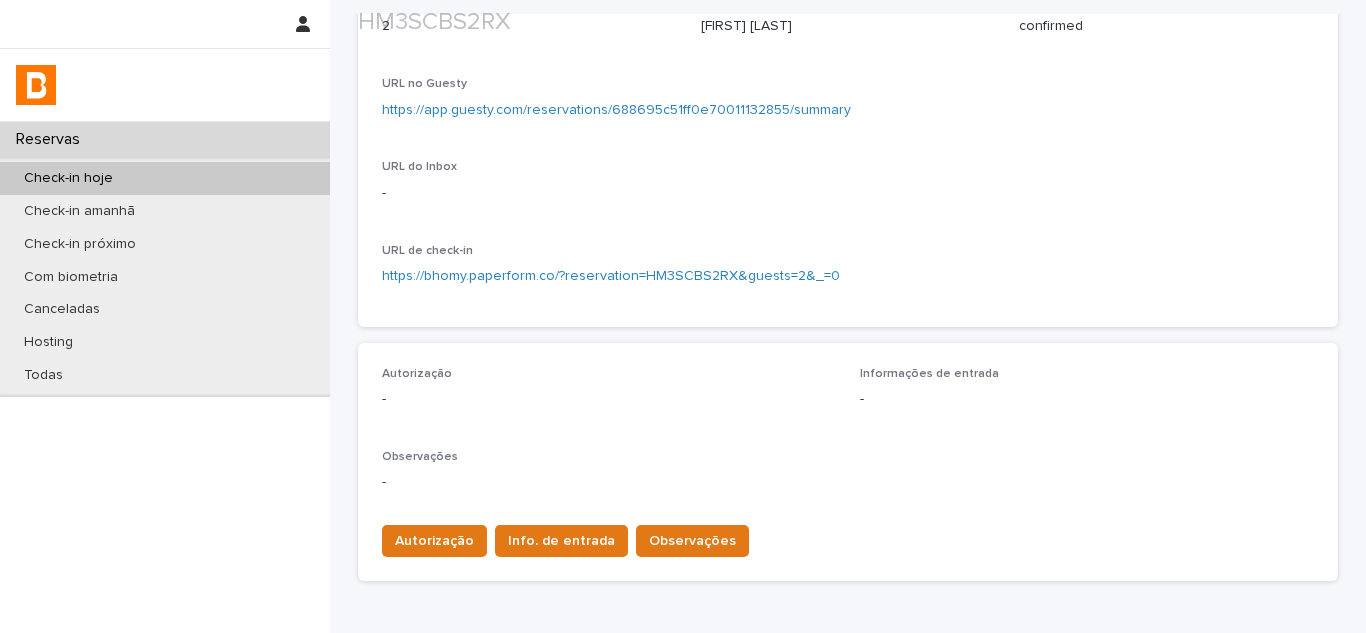 scroll, scrollTop: 300, scrollLeft: 0, axis: vertical 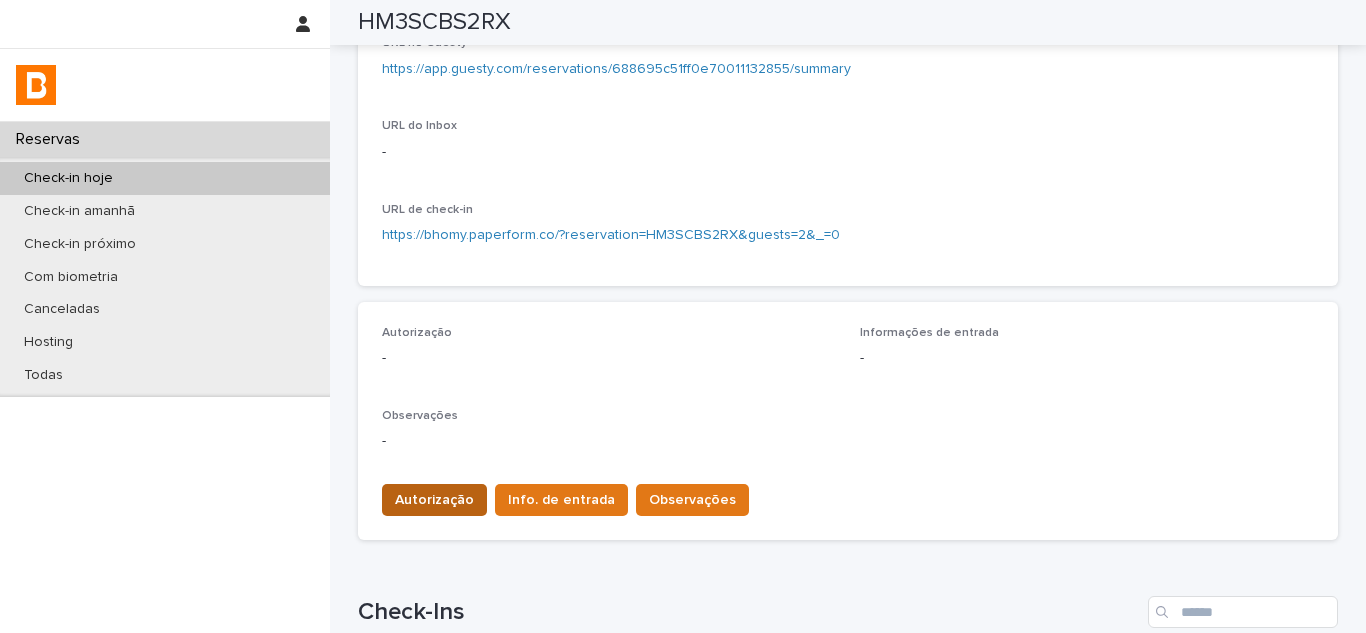 click on "Autorização" at bounding box center [434, 500] 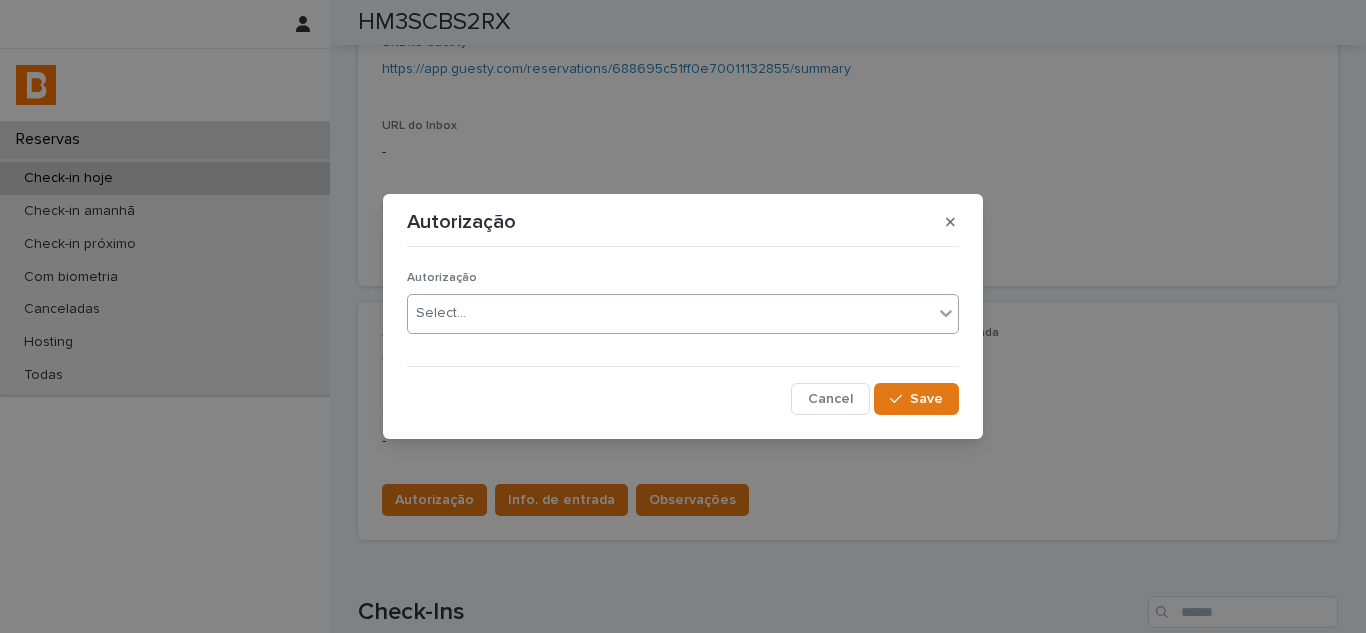 click on "Select..." at bounding box center [683, 314] 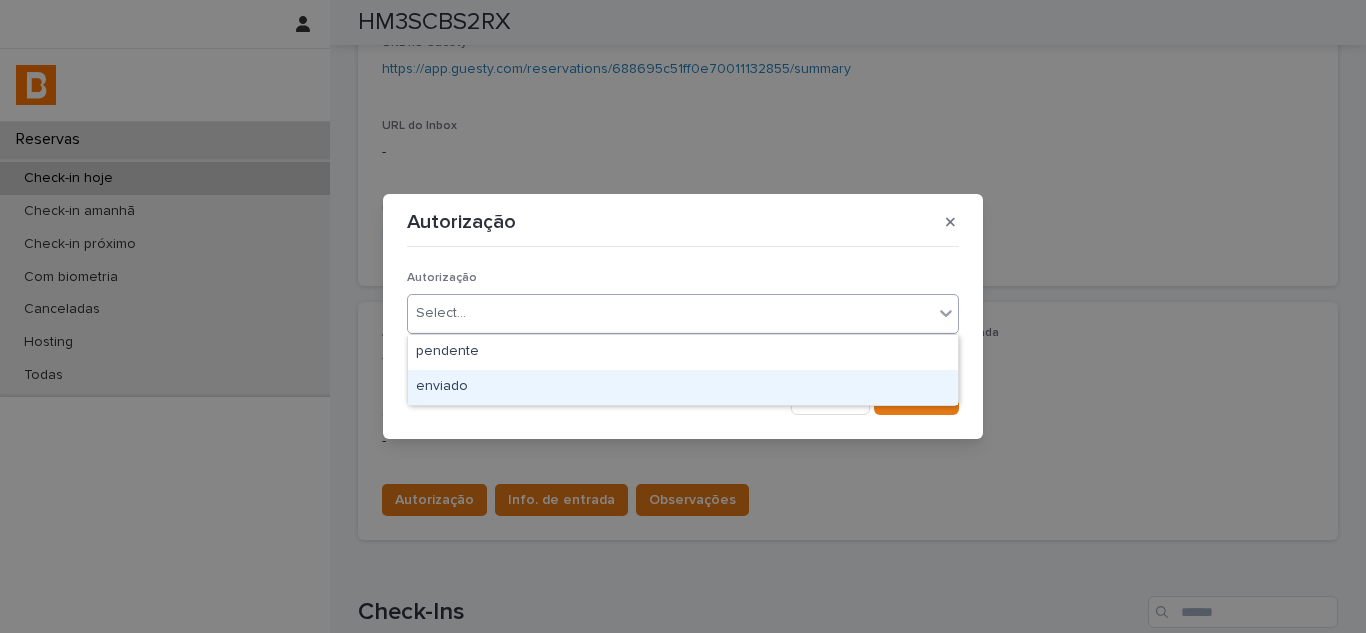 click on "enviado" at bounding box center (683, 387) 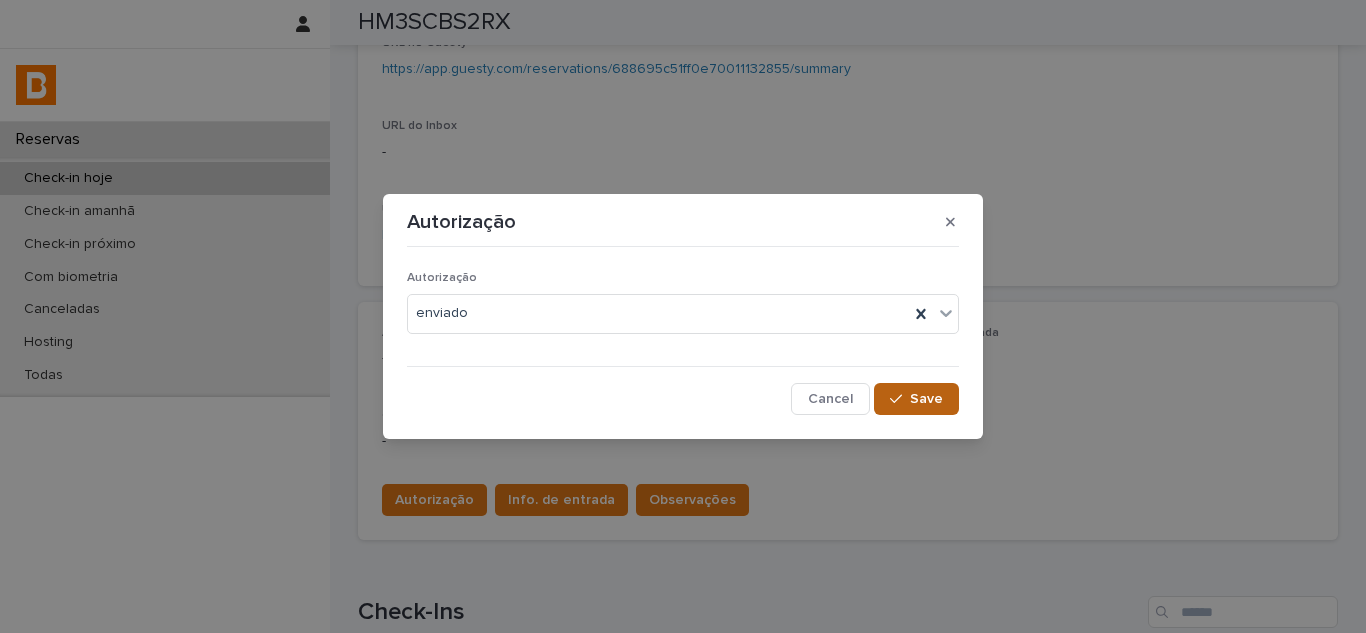 click on "Save" at bounding box center (926, 399) 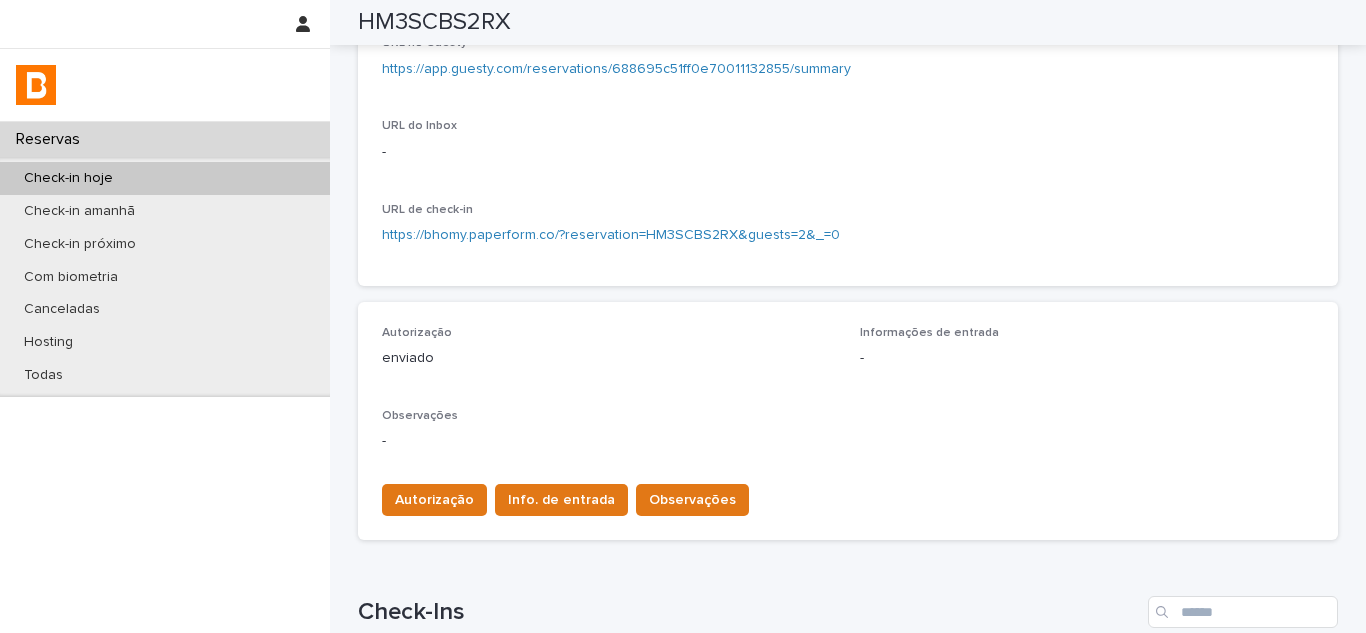 click on "Info. de entrada" at bounding box center [561, 500] 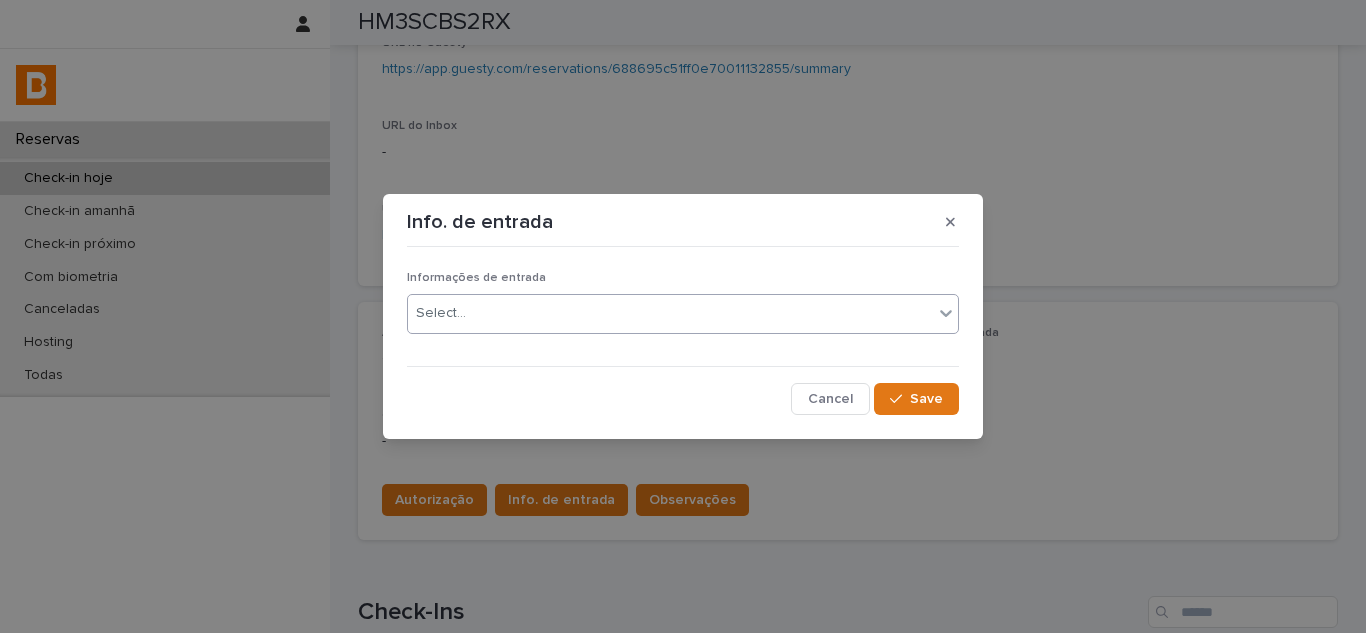 click on "Select..." at bounding box center [670, 313] 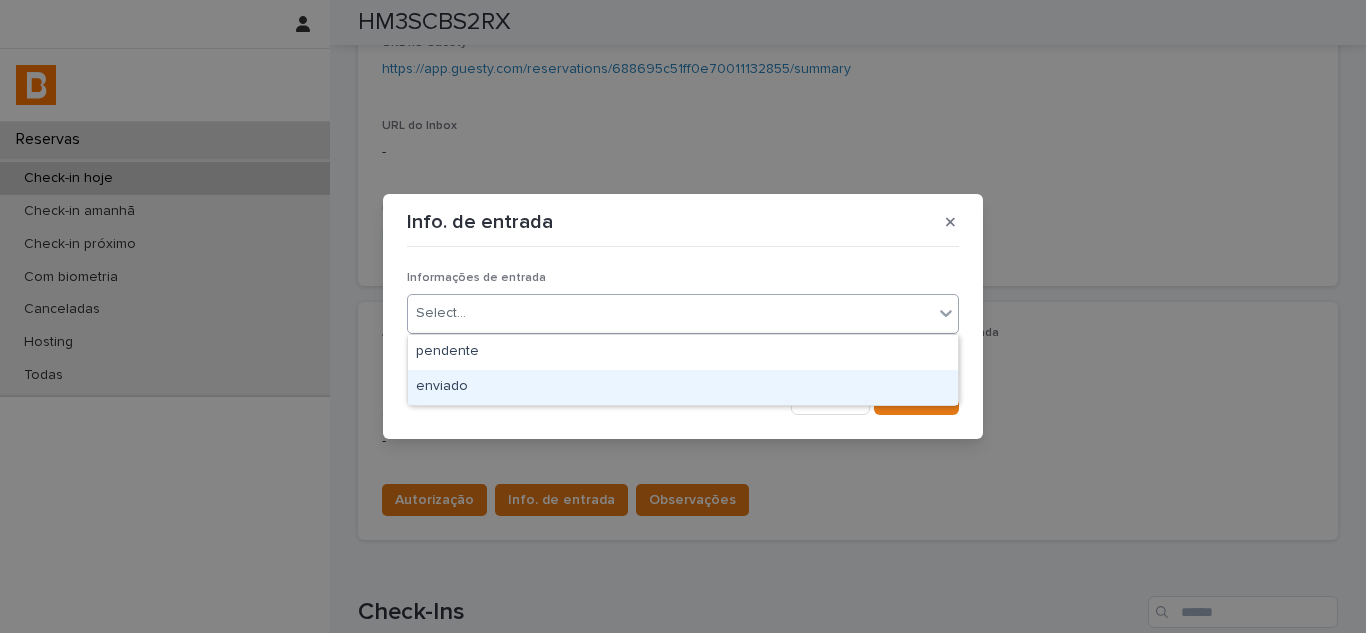 click on "enviado" at bounding box center (683, 387) 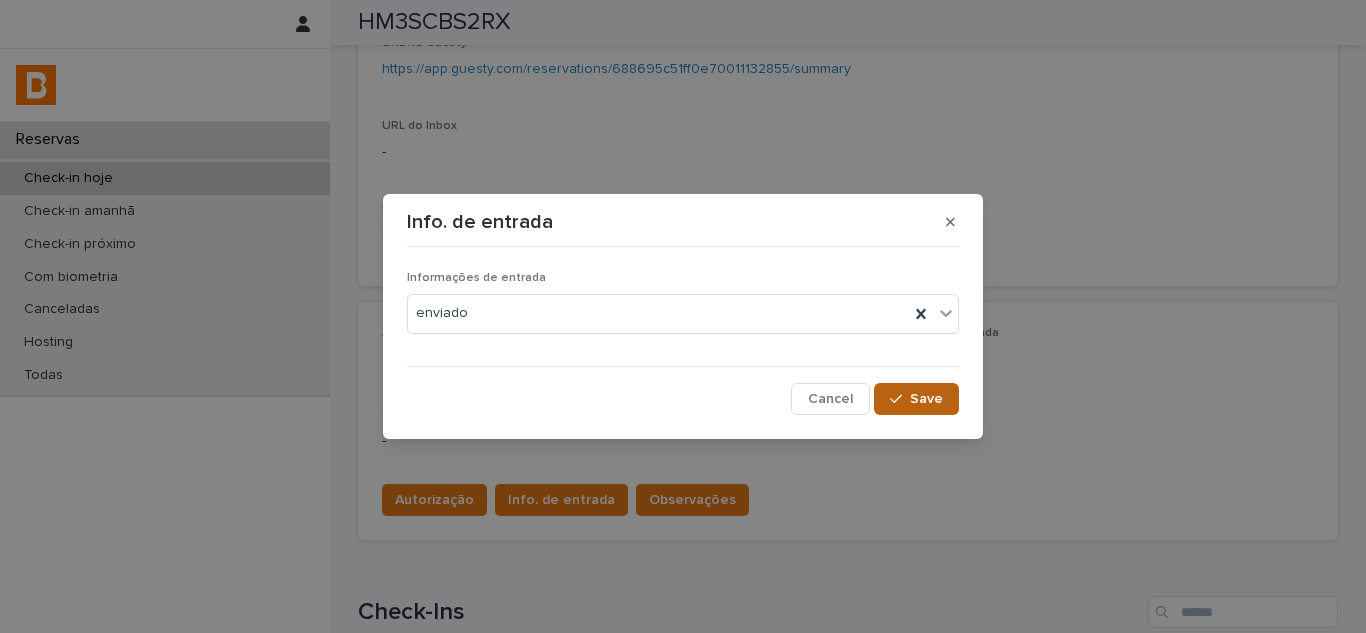 click on "Save" at bounding box center (926, 399) 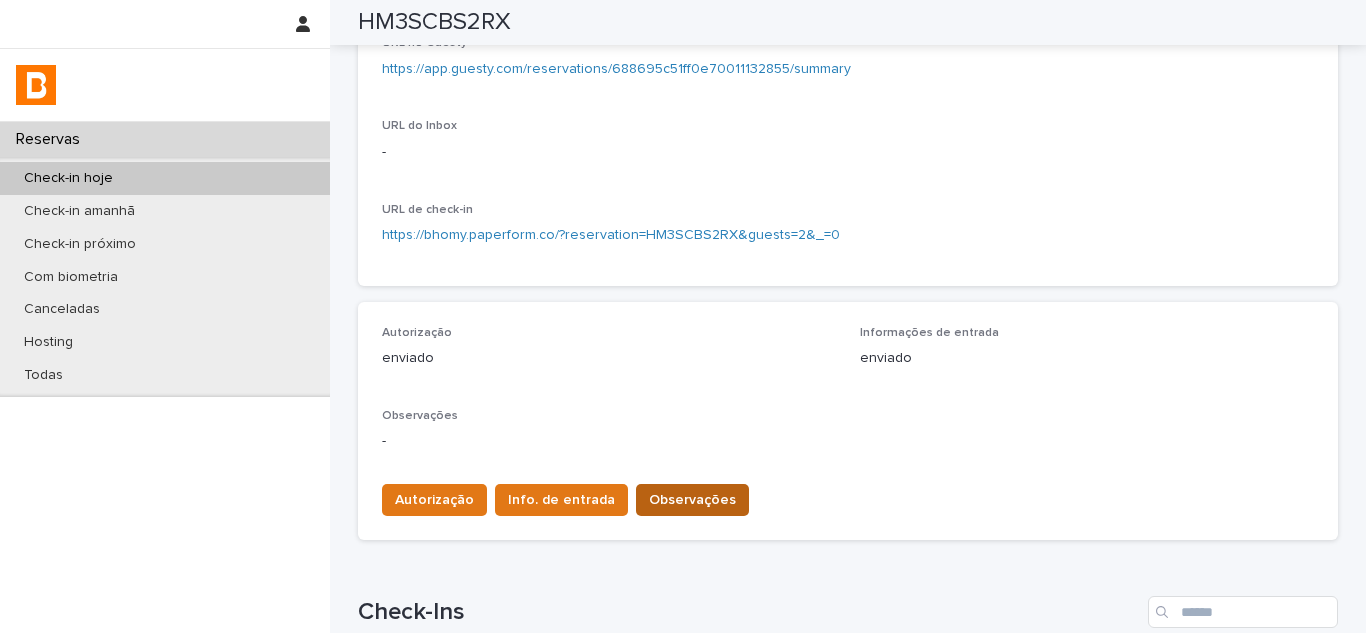 click on "Observações" at bounding box center [692, 500] 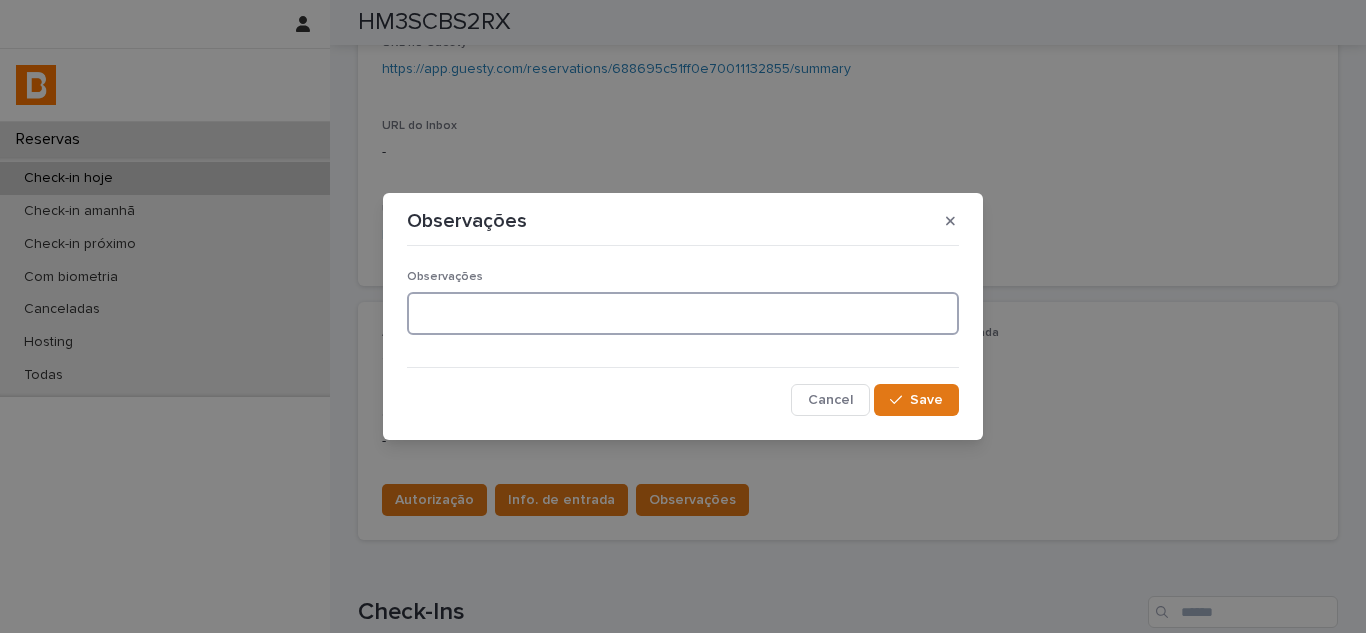 click at bounding box center [683, 313] 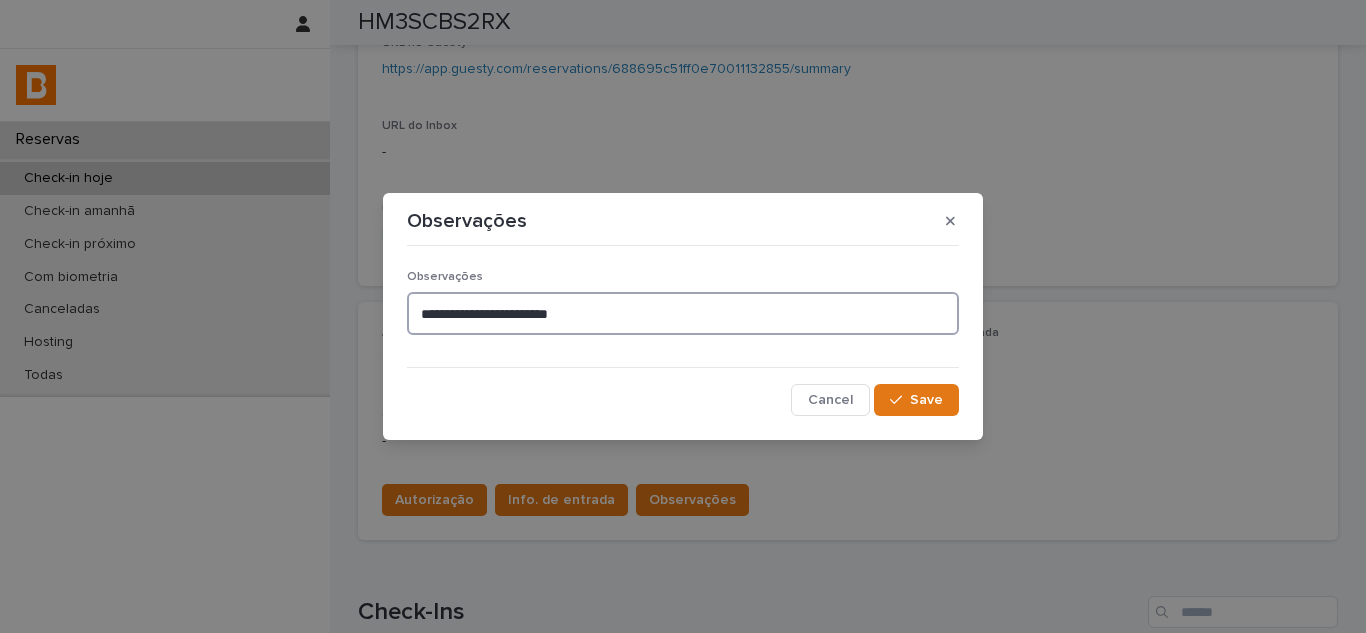 click on "**********" at bounding box center (683, 313) 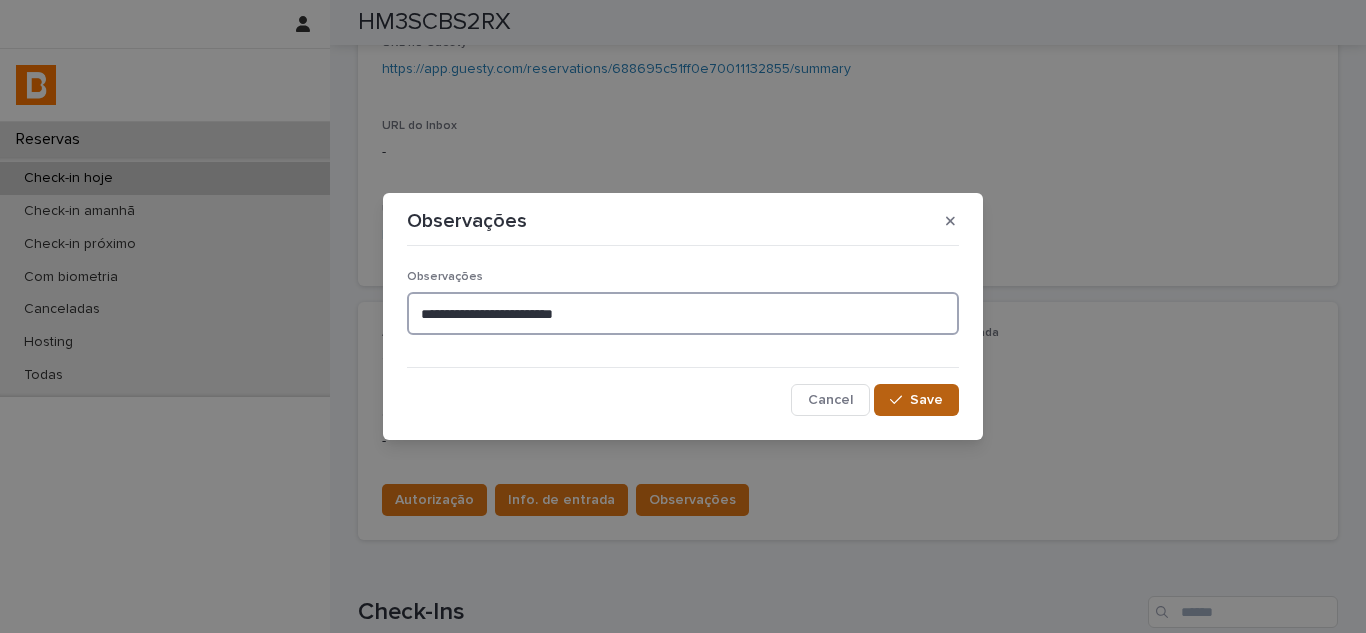 type on "**********" 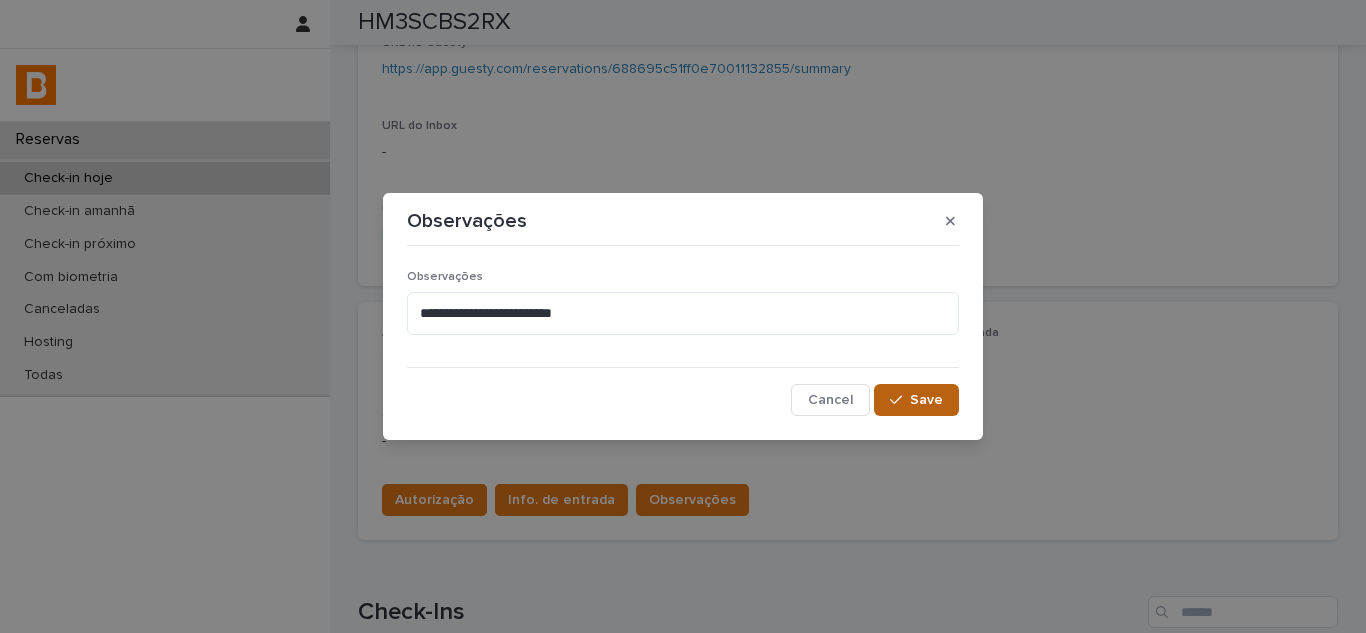 click on "Save" at bounding box center (926, 400) 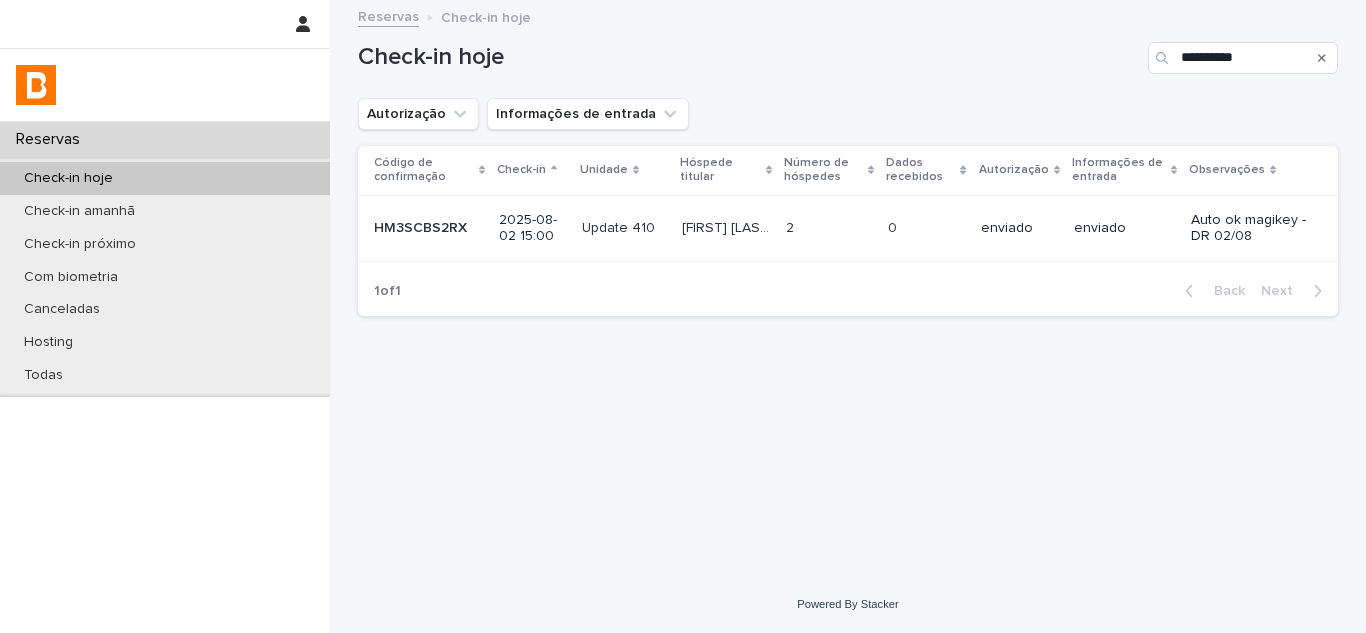 scroll, scrollTop: 0, scrollLeft: 0, axis: both 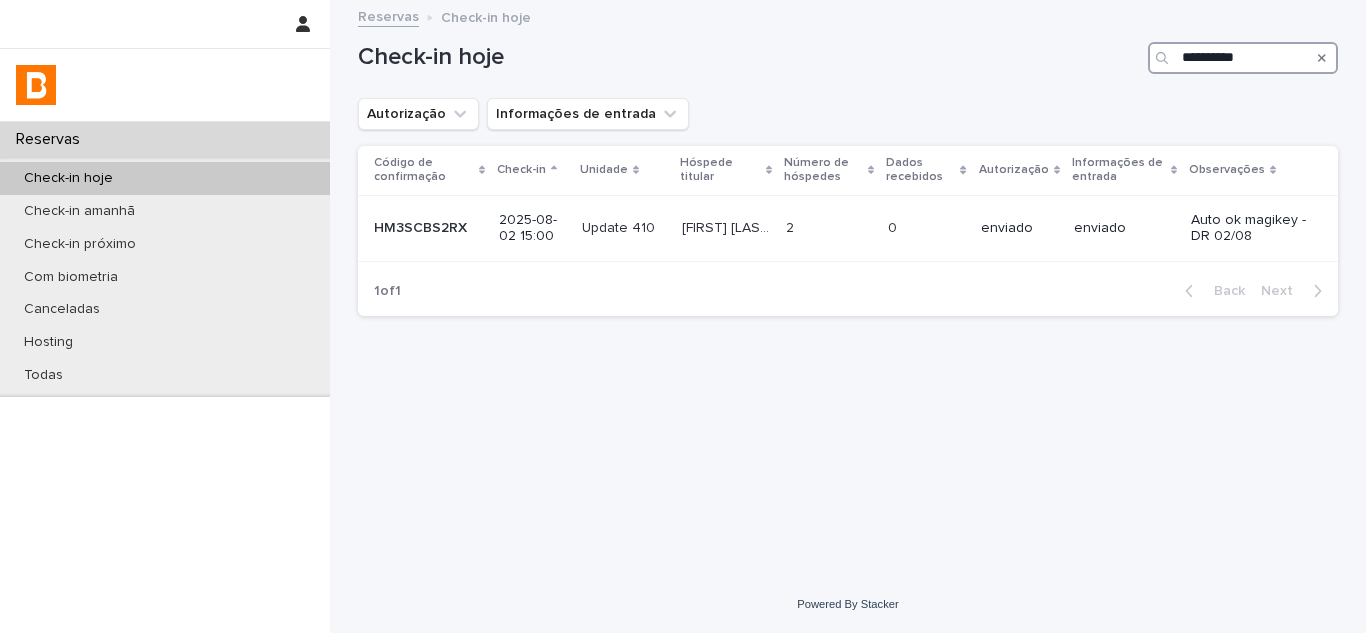 drag, startPoint x: 1156, startPoint y: 70, endPoint x: 1130, endPoint y: 61, distance: 27.513634 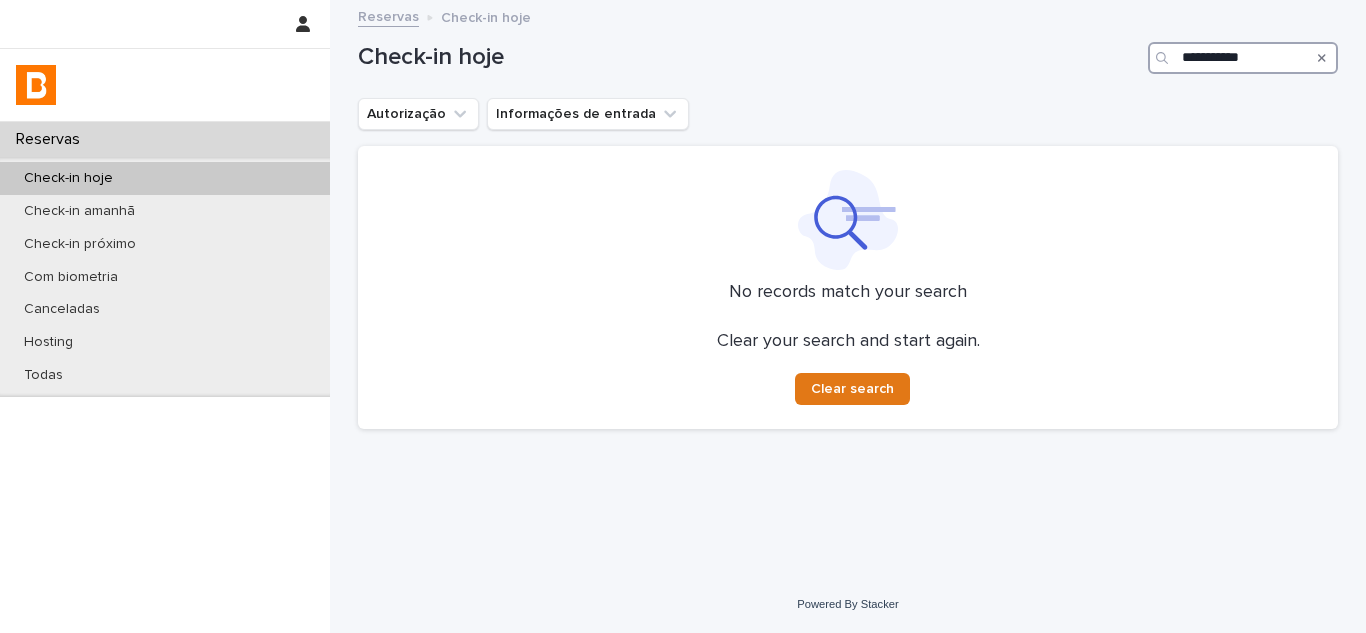 type on "**********" 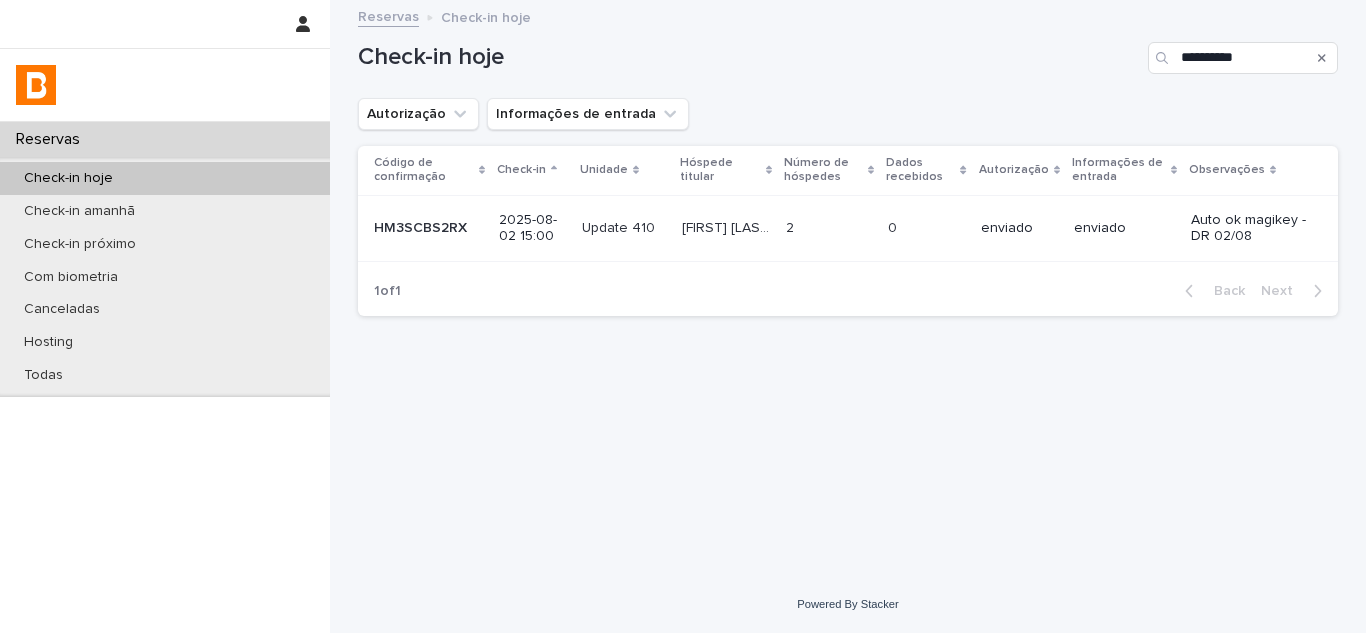 click 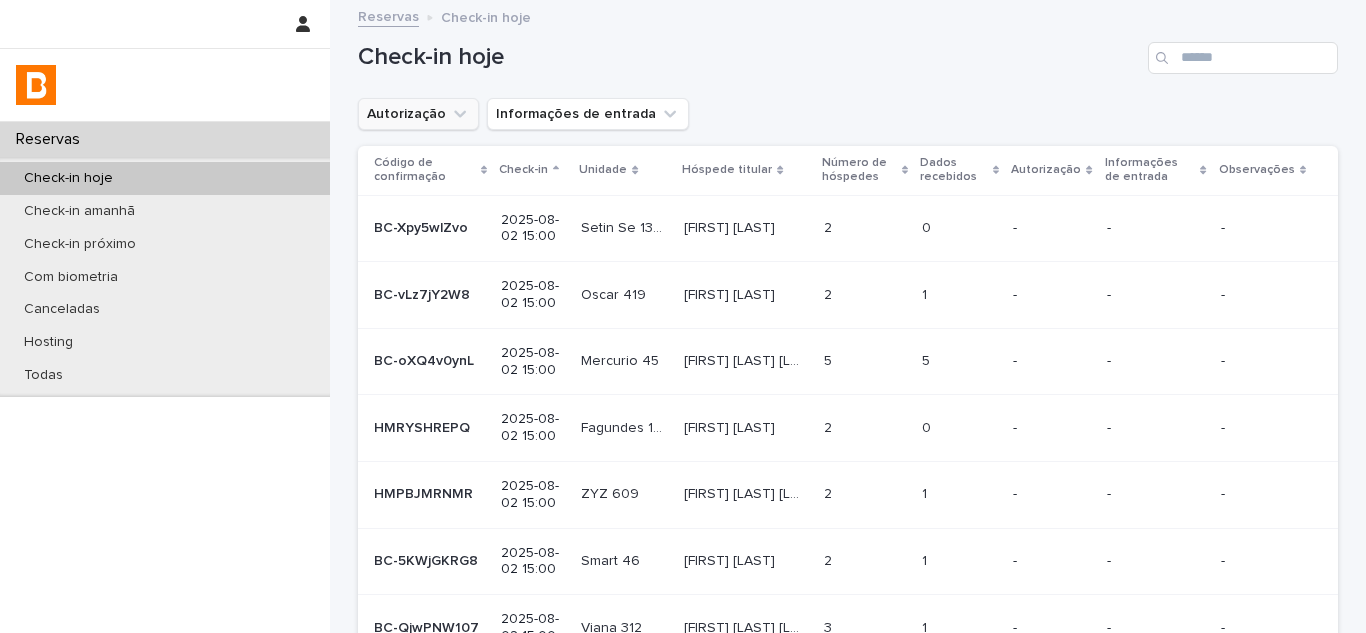 click on "Autorização" at bounding box center [418, 114] 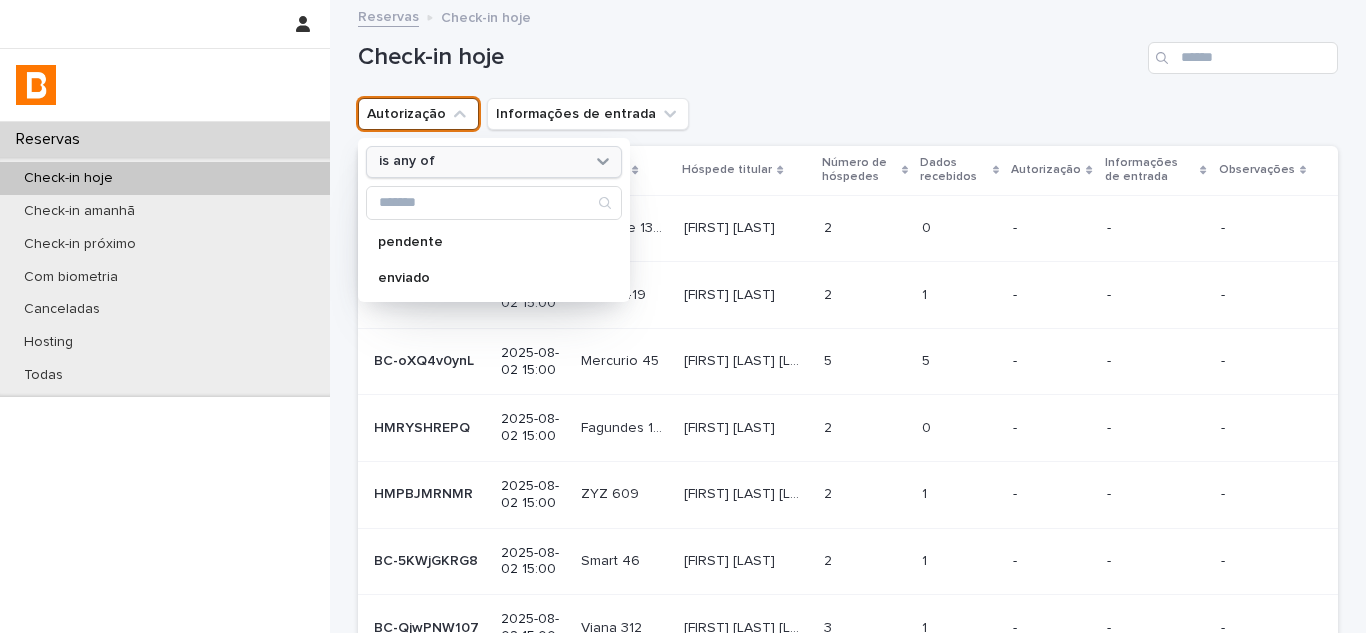 click on "is any of" at bounding box center (481, 161) 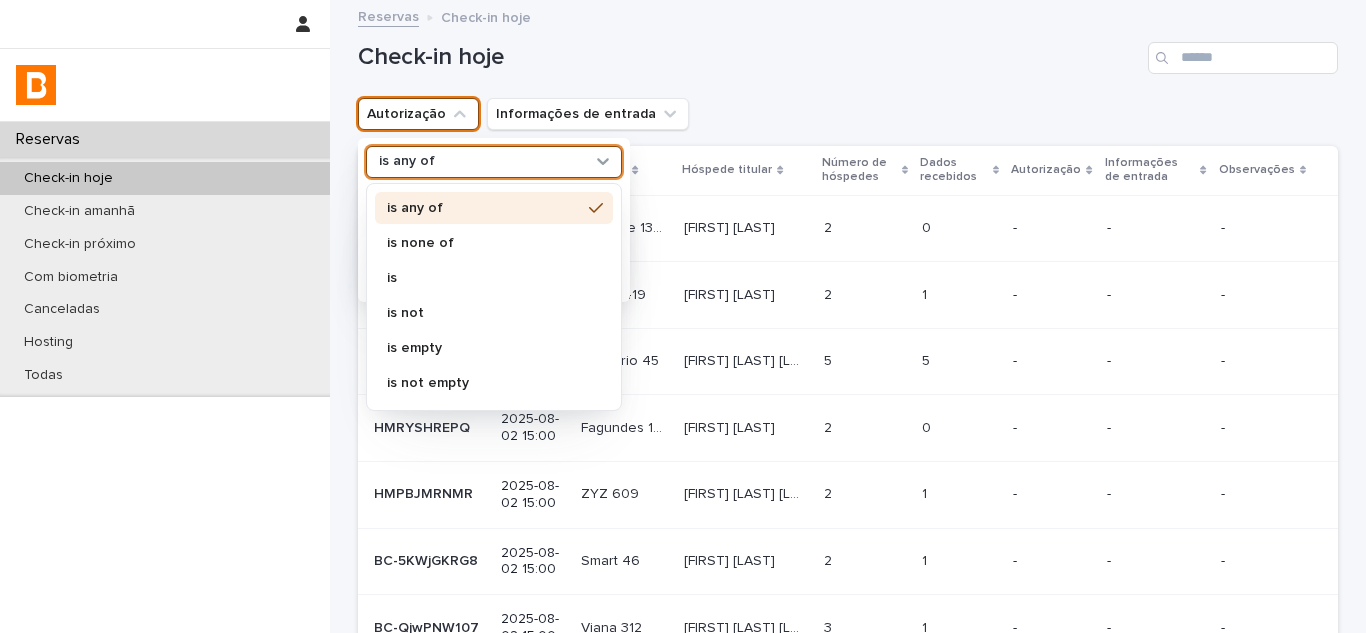 click on "is none of" at bounding box center (484, 243) 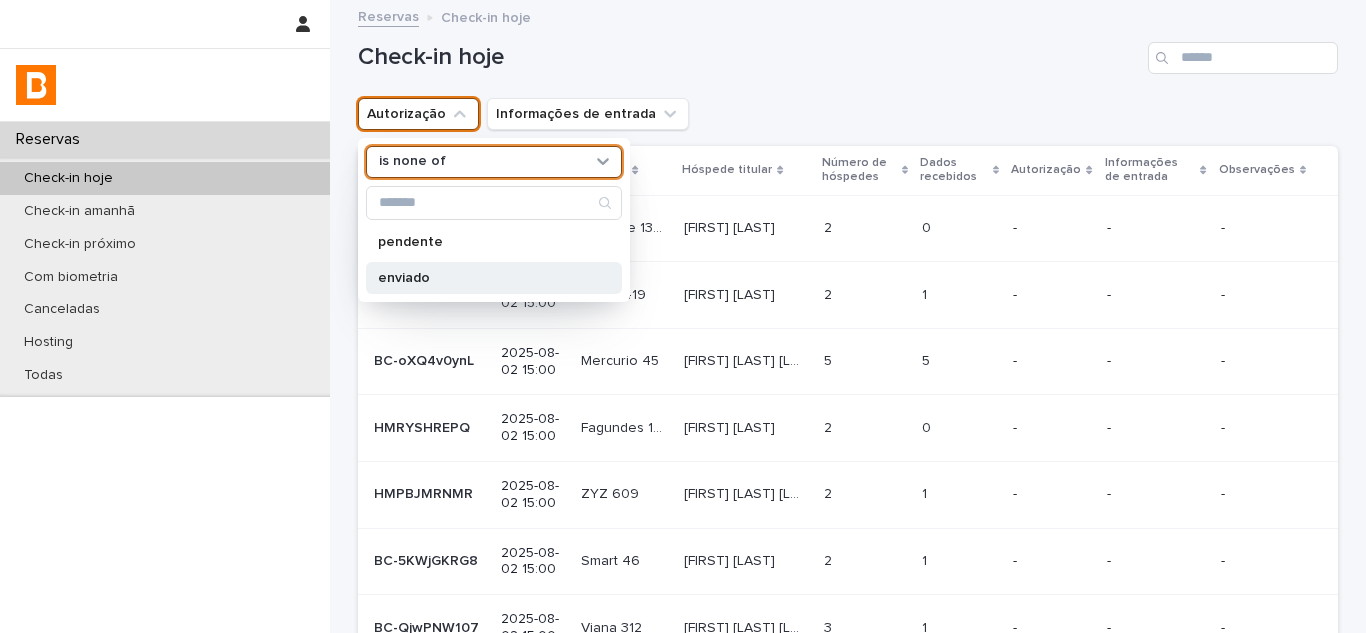 click on "enviado" at bounding box center (484, 278) 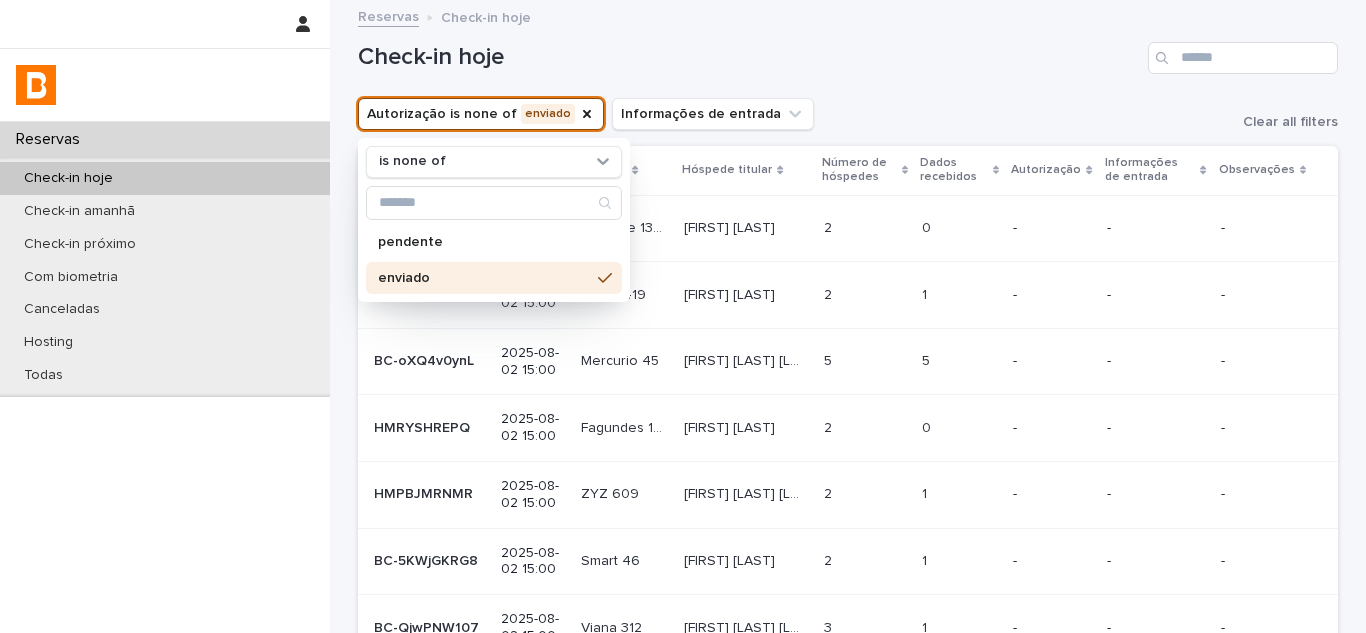 click on "Check-in hoje" at bounding box center [848, 50] 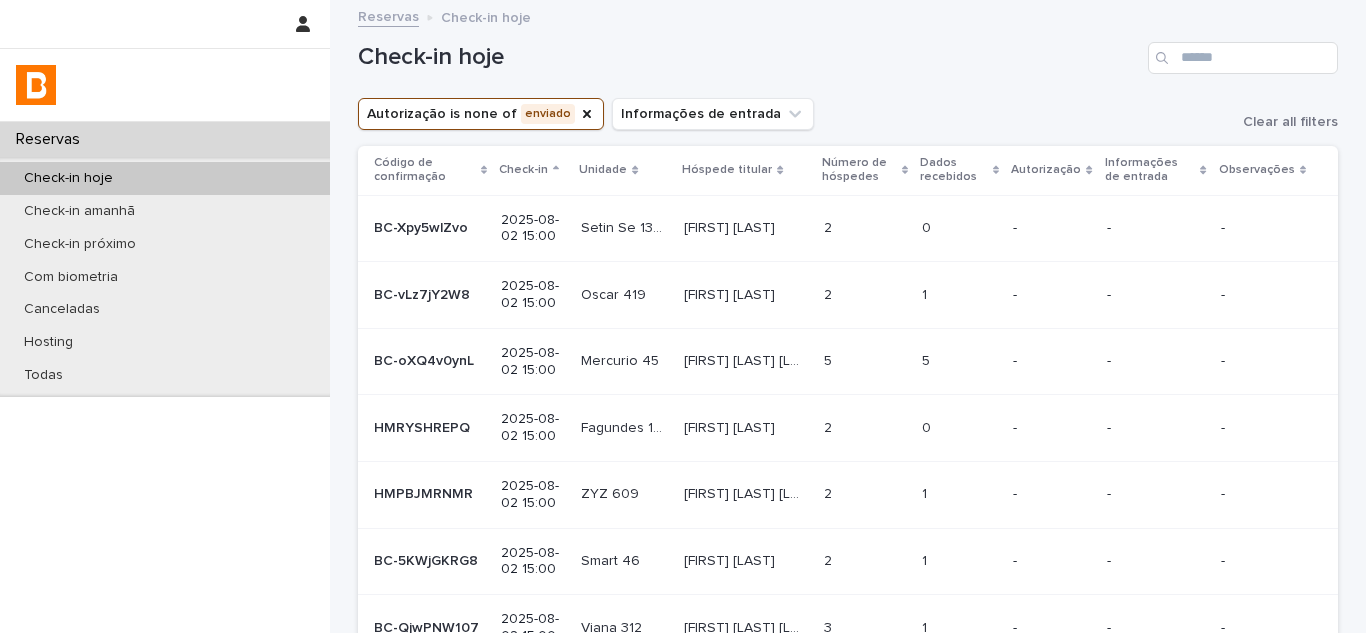click on "Dados recebidos" at bounding box center [954, 170] 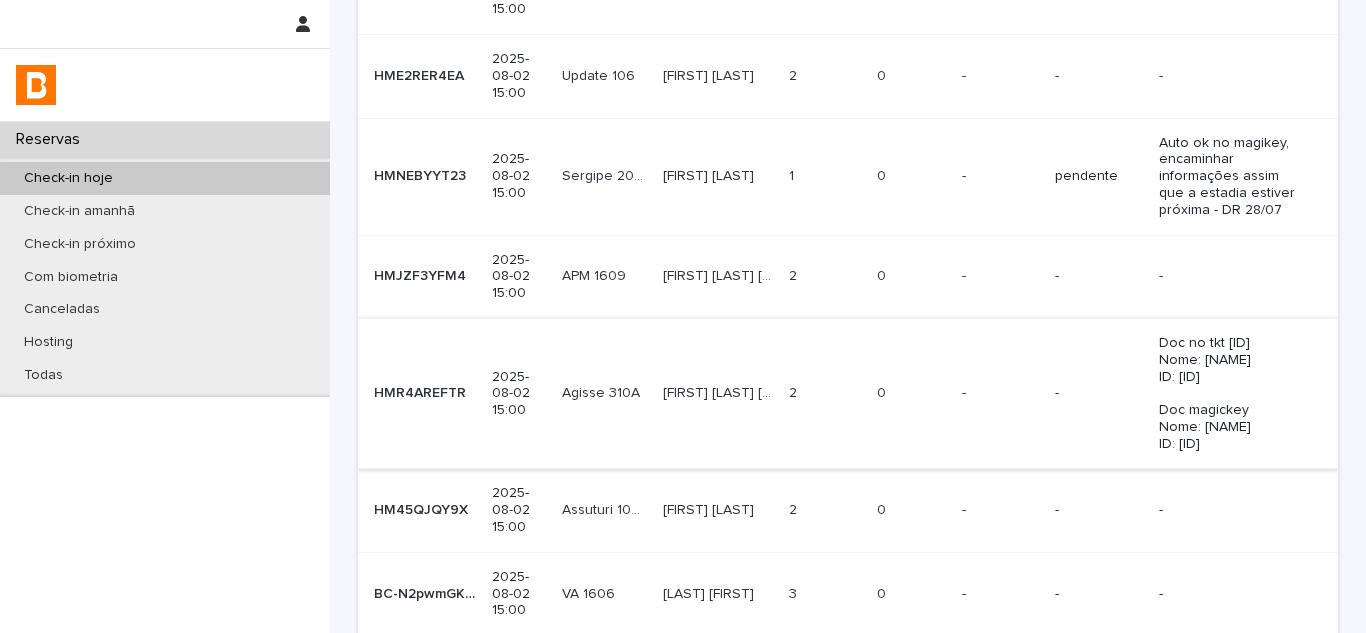 scroll, scrollTop: 700, scrollLeft: 0, axis: vertical 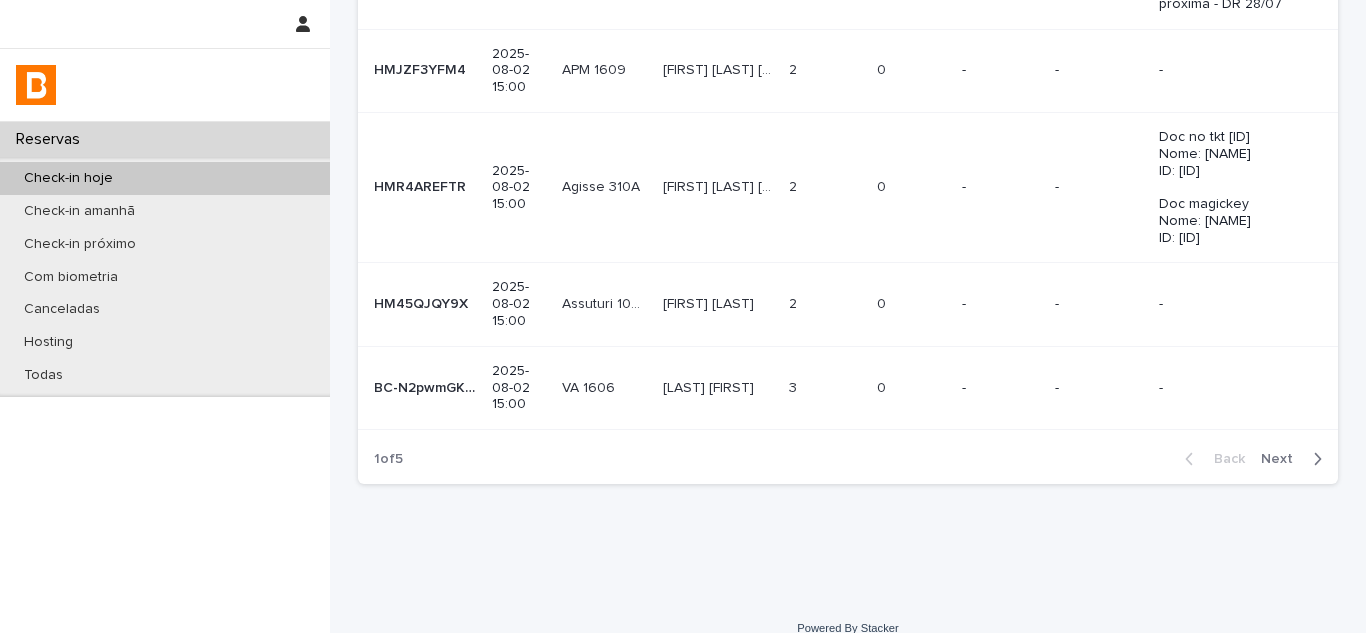 click on "Next" at bounding box center (1283, 459) 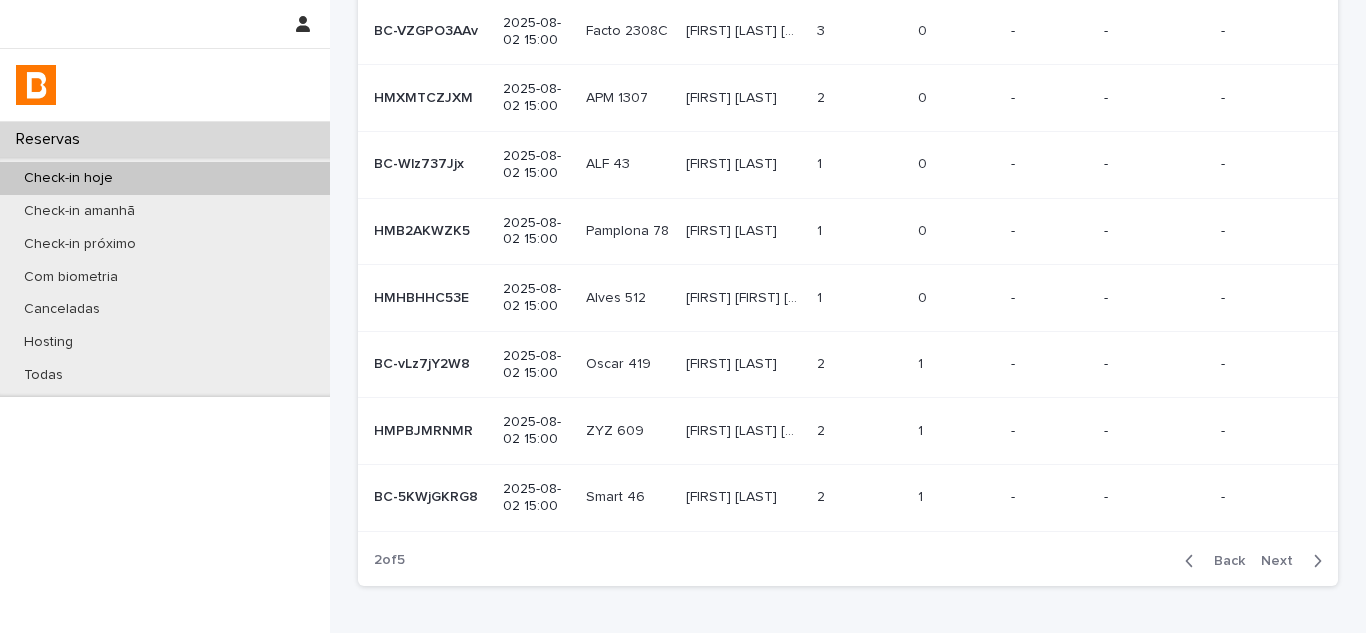 scroll, scrollTop: 400, scrollLeft: 0, axis: vertical 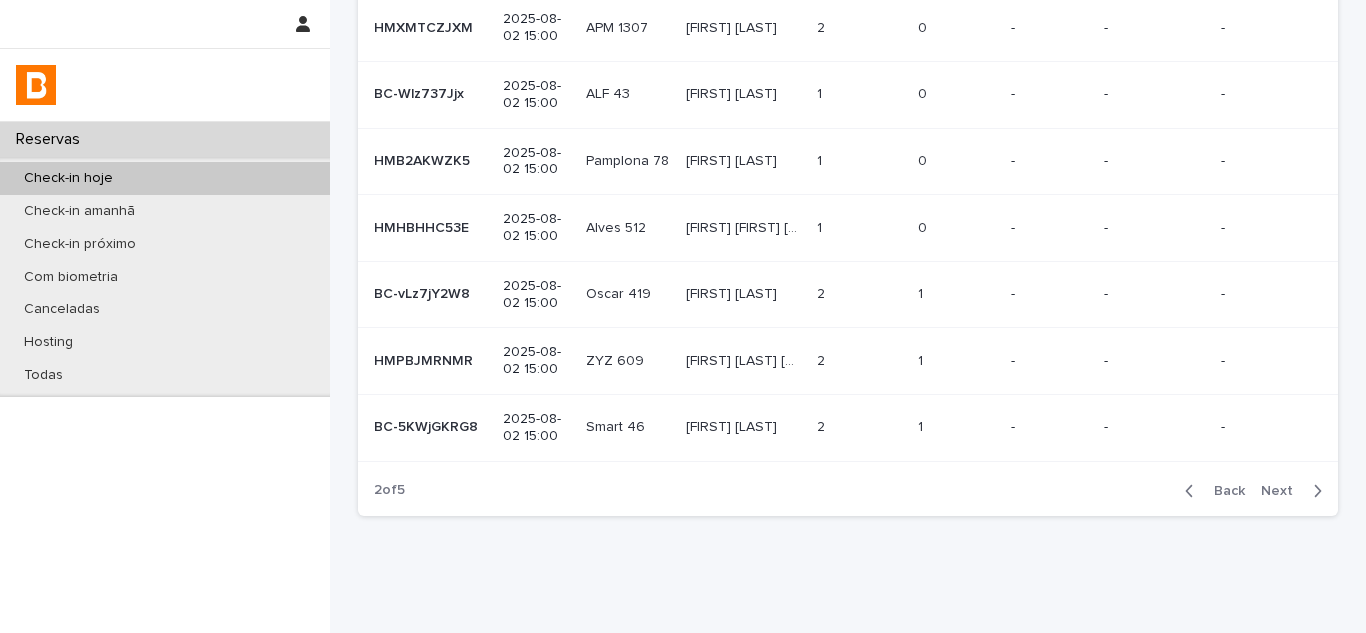 click on "Next" at bounding box center (1283, 491) 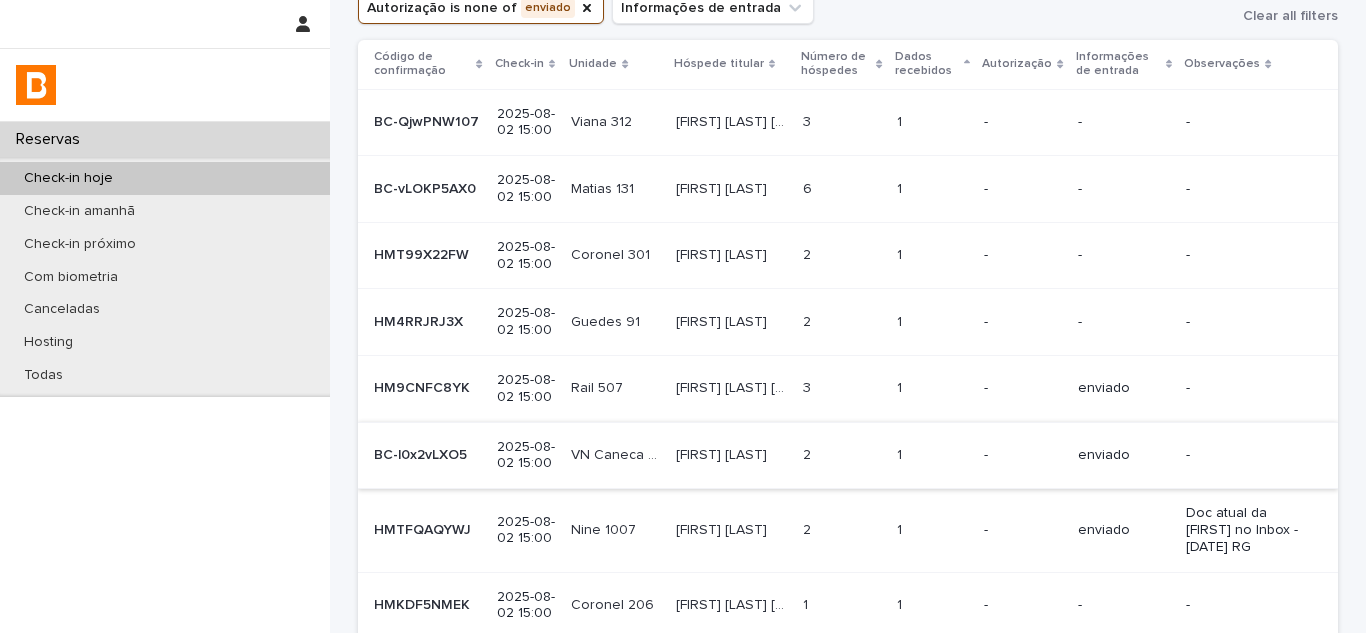 scroll, scrollTop: 455, scrollLeft: 0, axis: vertical 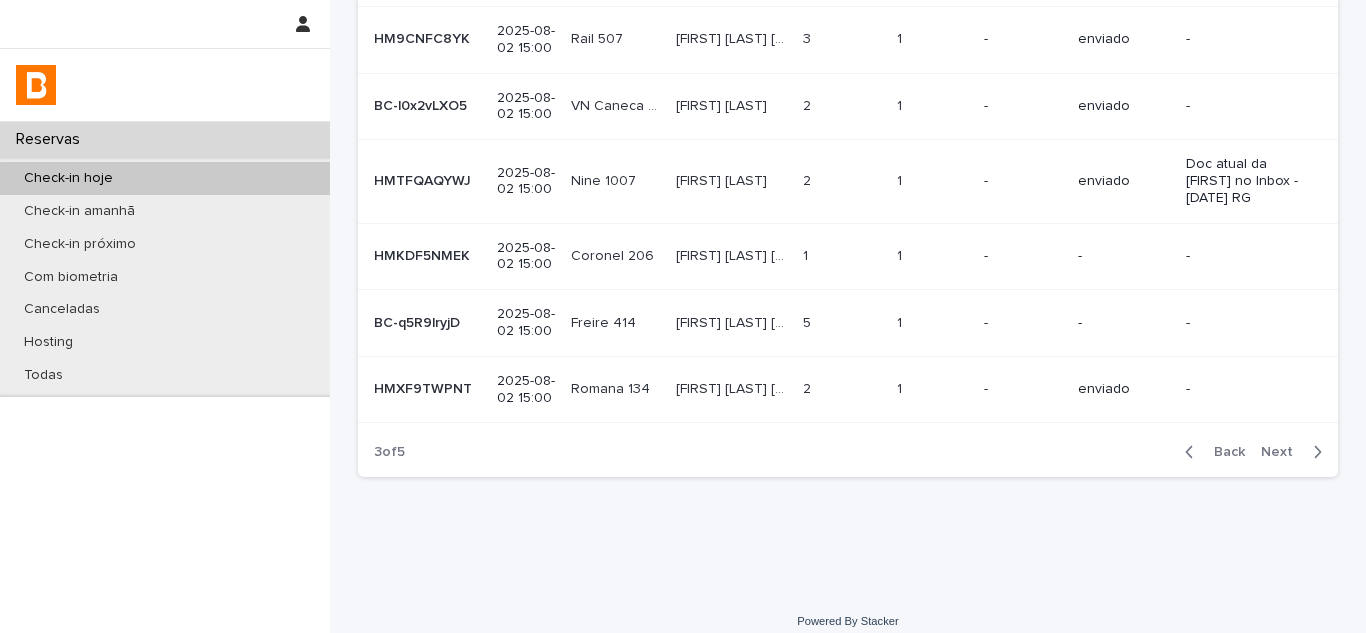 click on "Back" at bounding box center [1211, 452] 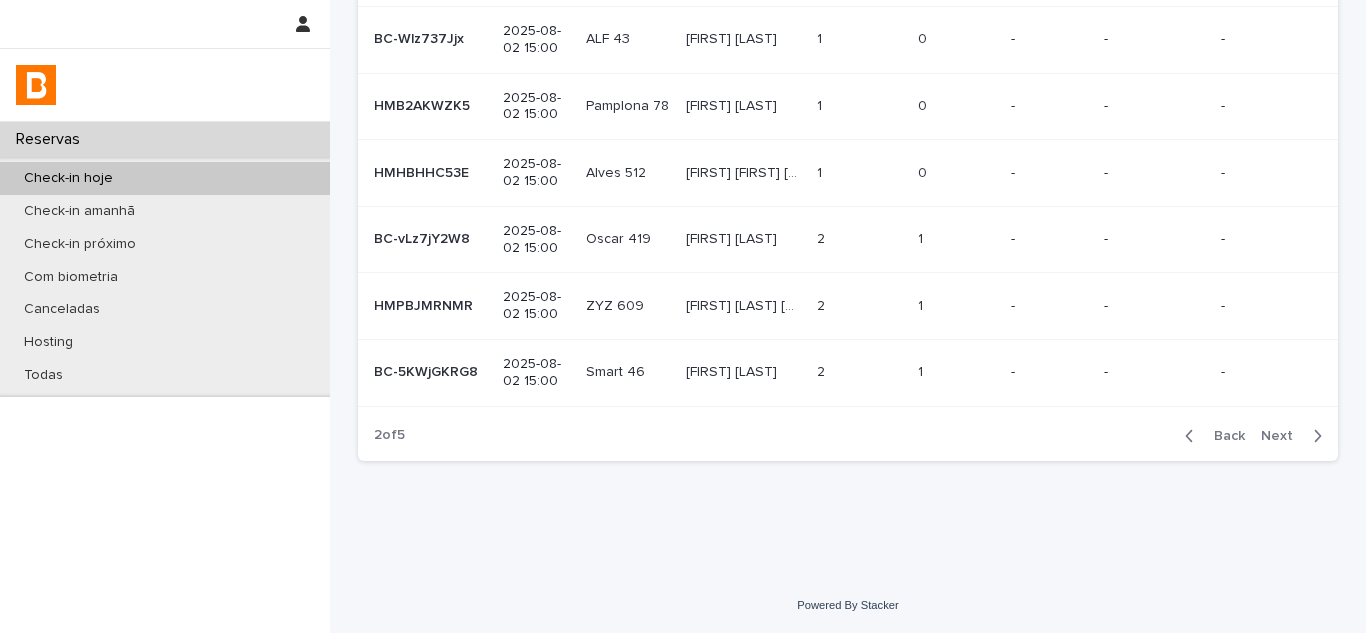 click at bounding box center [1193, 436] 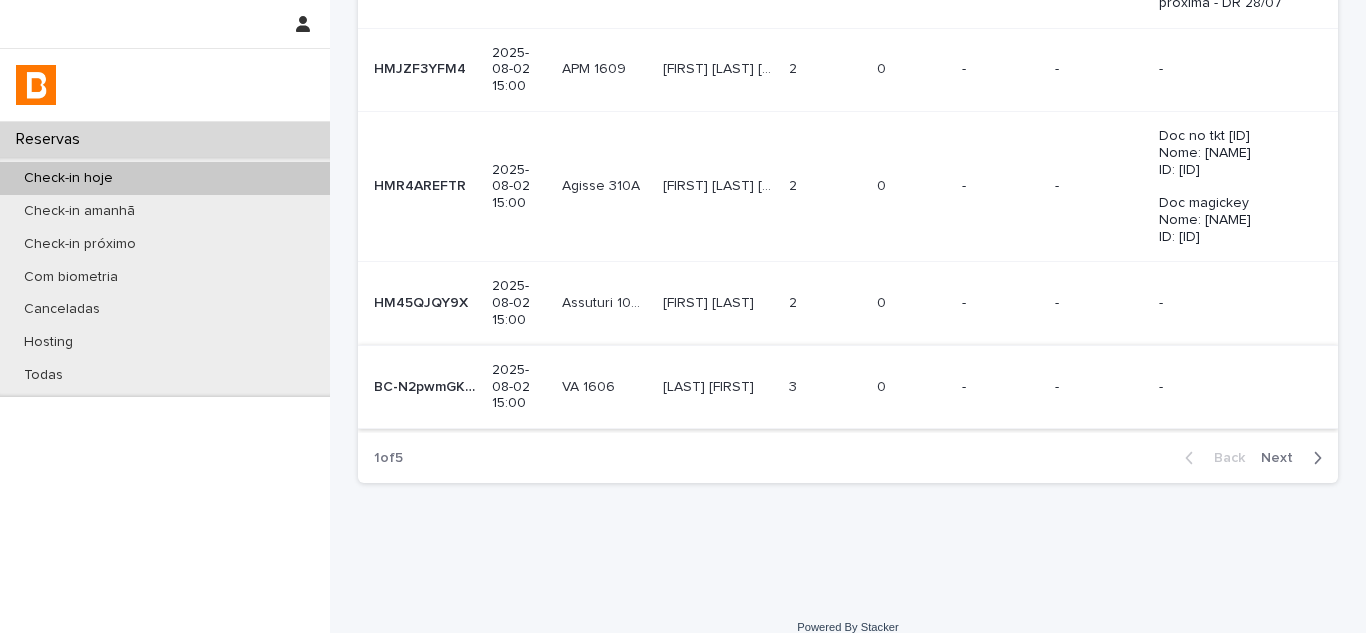 scroll, scrollTop: 741, scrollLeft: 0, axis: vertical 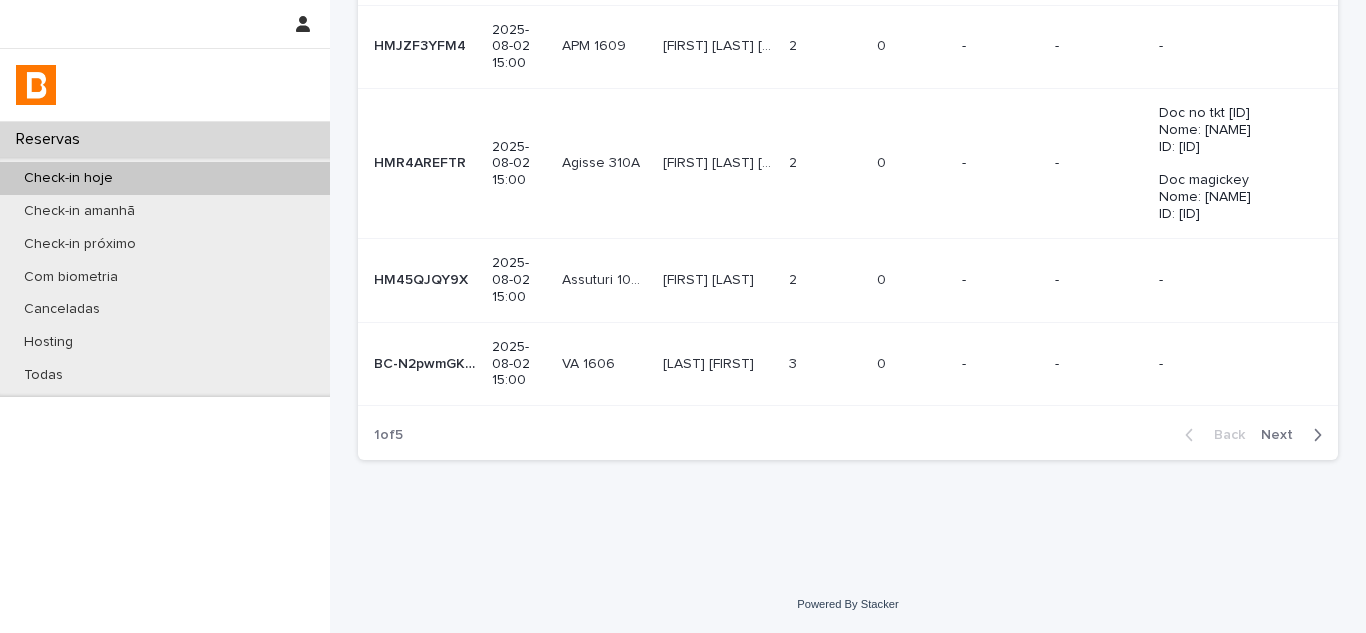click on "Next" at bounding box center [1283, 435] 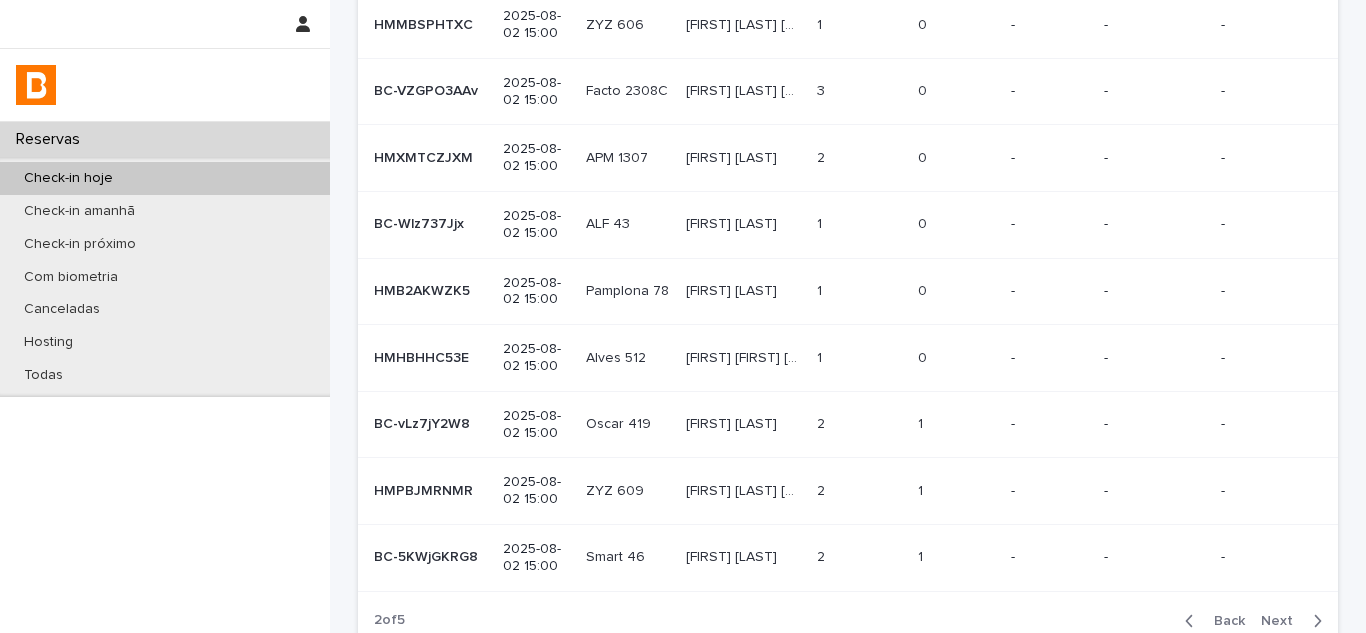 scroll, scrollTop: 355, scrollLeft: 0, axis: vertical 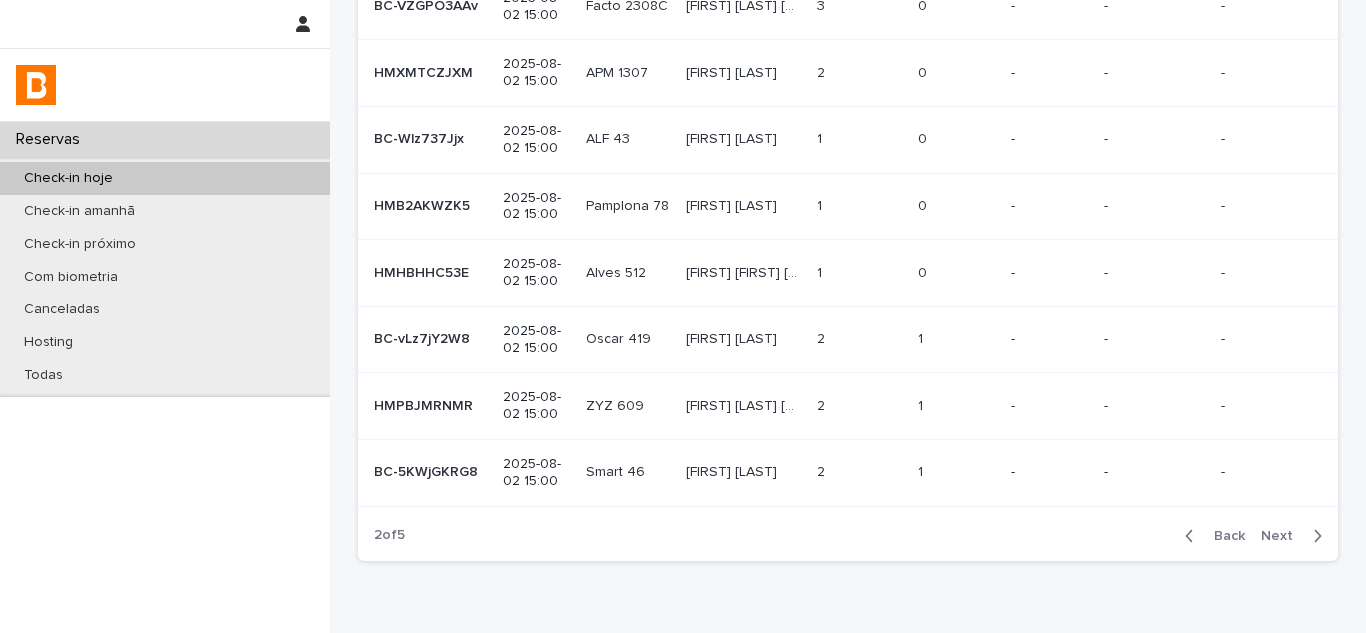 click on "Next" at bounding box center (1283, 536) 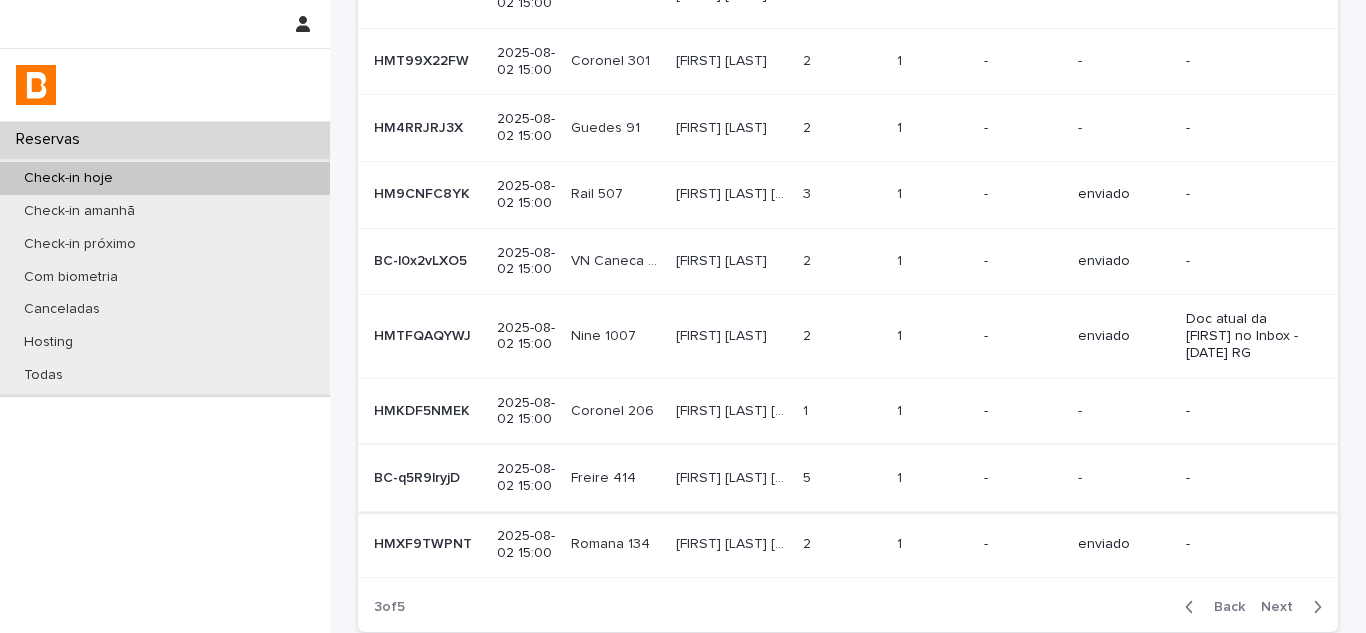 scroll, scrollTop: 400, scrollLeft: 0, axis: vertical 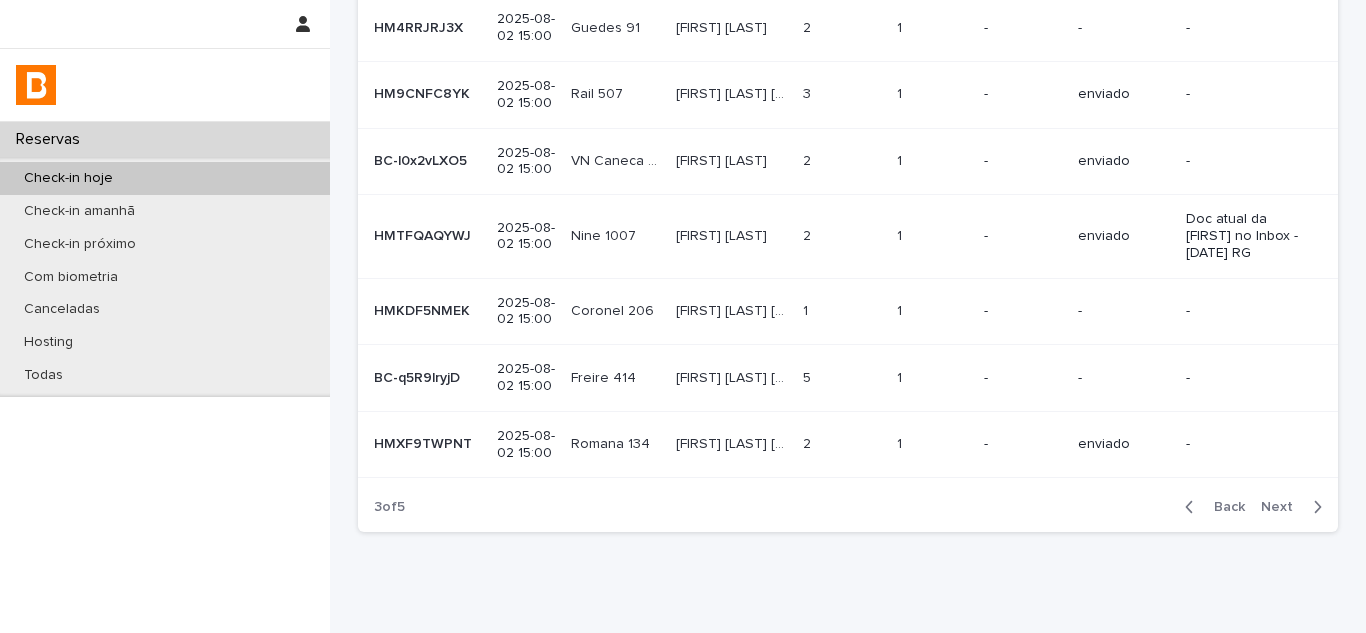 click on "Next" at bounding box center [1283, 507] 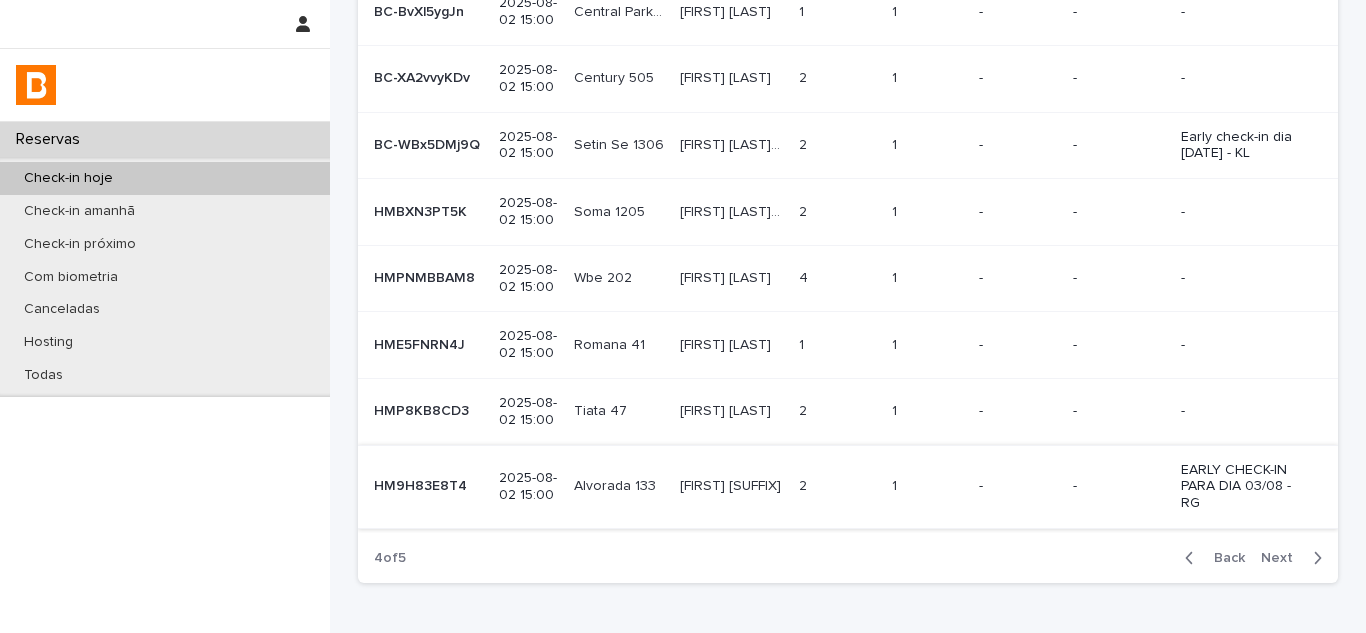 scroll, scrollTop: 417, scrollLeft: 0, axis: vertical 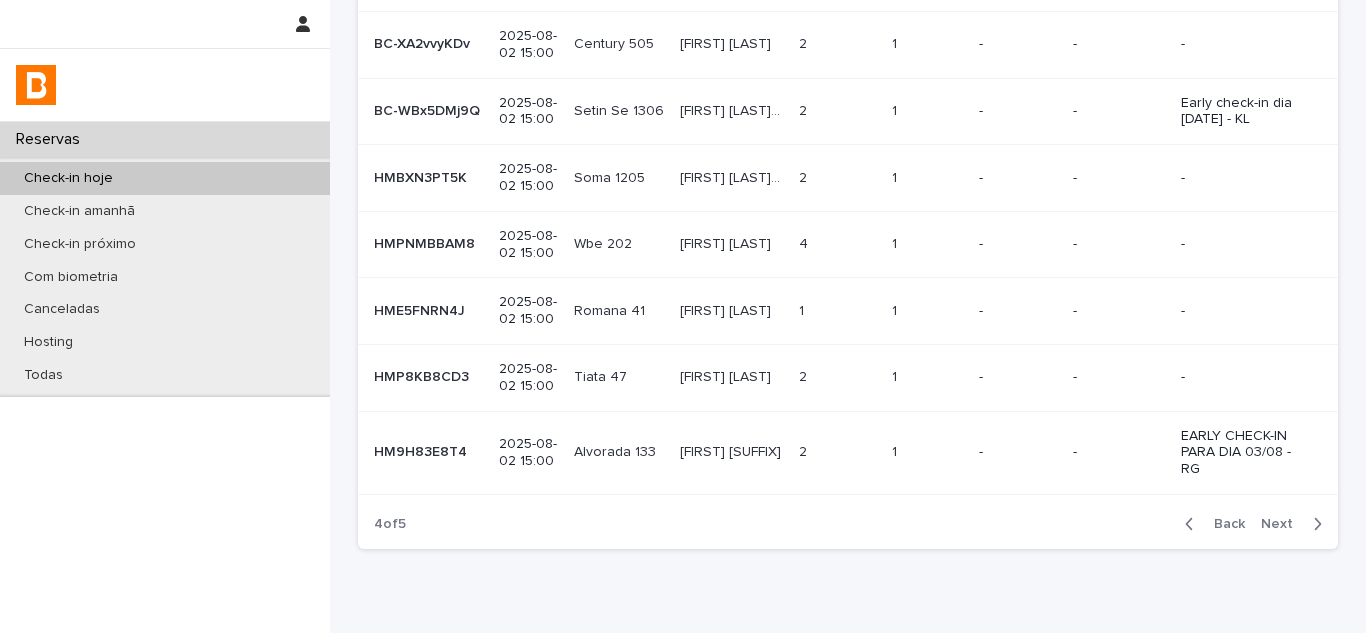 click on "Next" at bounding box center [1283, 524] 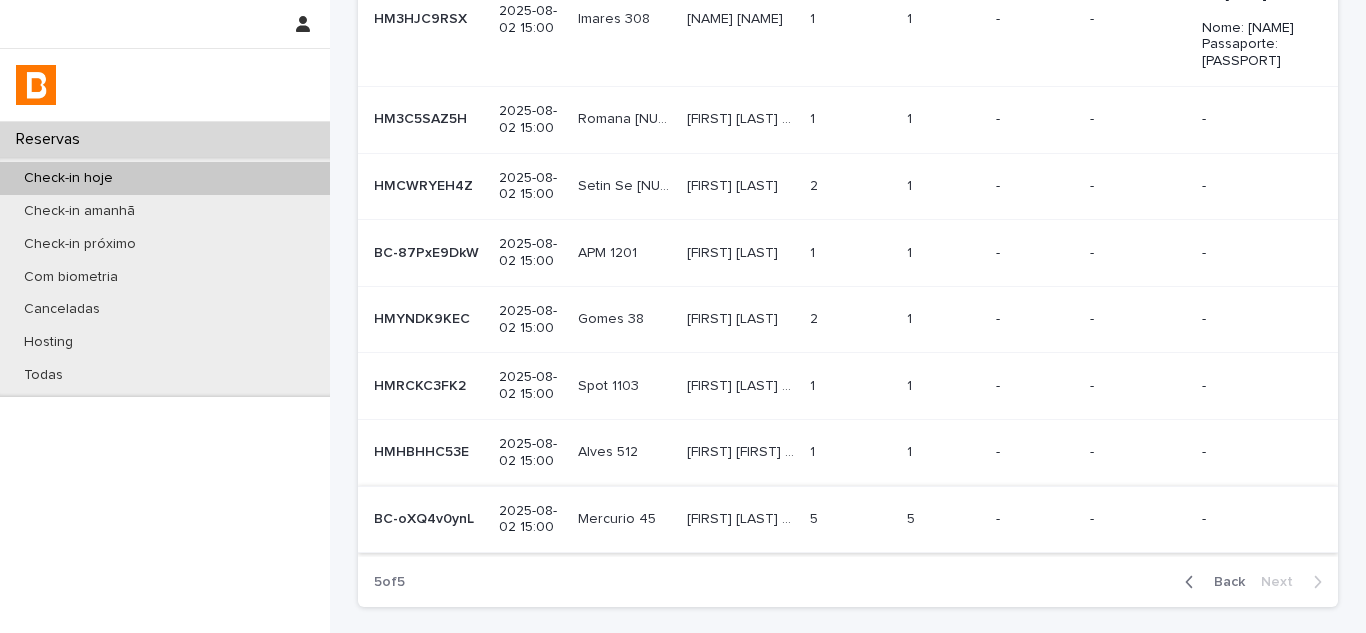 scroll, scrollTop: 409, scrollLeft: 0, axis: vertical 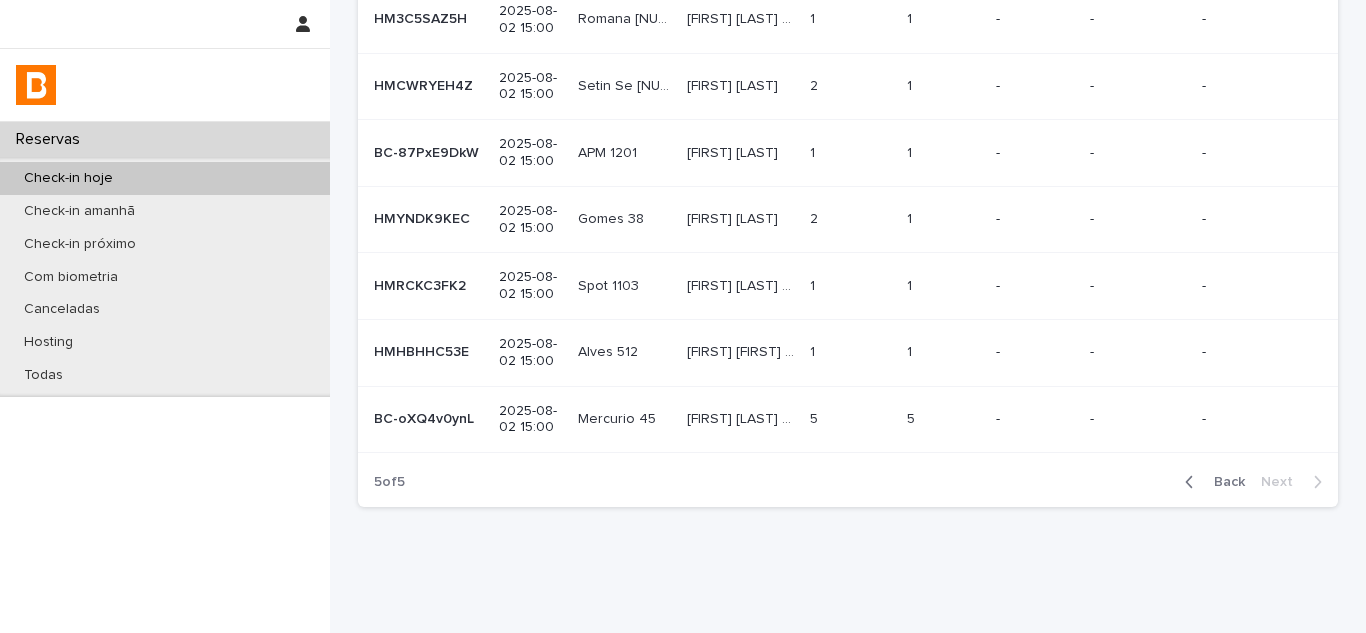 click on "Loading... Saving… Loading... Saving… Check-in hoje Autorização is none of enviado Informações de entrada Clear all filters Código de confirmação Check-in Unidade Hóspede titular Número de hóspedes Dados recebidos Autorização Informações de entrada Observações BC-5grnOmvrv BC-5grnOmvrv   [DATE] [TIME] [FIRST] [NUMBER] [FIRST] [NUMBER]   [FIRST] [LAST] [FIRST] [LAST]   [NUMBER] [NUMBER]   [NUMBER] [NUMBER]   - - - HM3HJC9RSX HM3HJC9RSX   [DATE] [TIME] Imares [NUMBER] Imares [NUMBER]   [NAME] [NAME] [NAME] [NAME]   [NUMBER] [NUMBER]   [NUMBER] [NUMBER]   - - Doc no Inbox - DR [DATE]
Nome: [NAME]
Passaporte: [PASSPORT] HM3C5SAZ5H HM3C5SAZ5H   [DATE] [TIME] Romana [NUMBER] Romana [NUMBER]   [FIRST] [LAST] [LAST] [LAST] [FIRST] [LAST] [LAST] [LAST]   [NUMBER] [NUMBER]   [NUMBER] [NUMBER]   - - - HMCWRYEH4Z HMCWRYEH4Z   [DATE] [TIME] Setin Se [NUMBER] Setin Se [NUMBER]   [FIRST] [LAST] [FIRST] [LAST]   [NUMBER] [NUMBER]   [NUMBER] [NUMBER]   - - - BC-87PxE9DkW BC-87PxE9DkW   [DATE] [TIME] APM [NUMBER] APM [NUMBER]   [FIRST] [LAST] [FIRST] [LAST]   [NUMBER] [NUMBER]   [NUMBER] [NUMBER]   - - - HMYNDK9KEC   [DATE]" at bounding box center [848, 83] 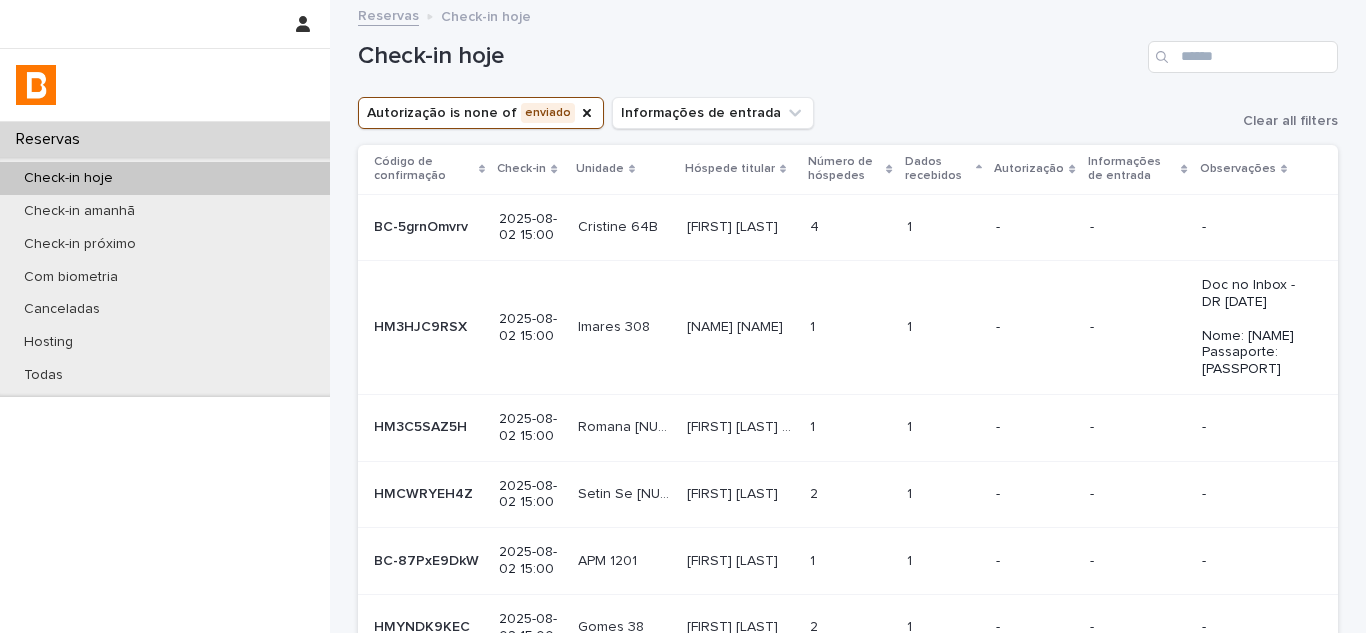 scroll, scrollTop: 0, scrollLeft: 0, axis: both 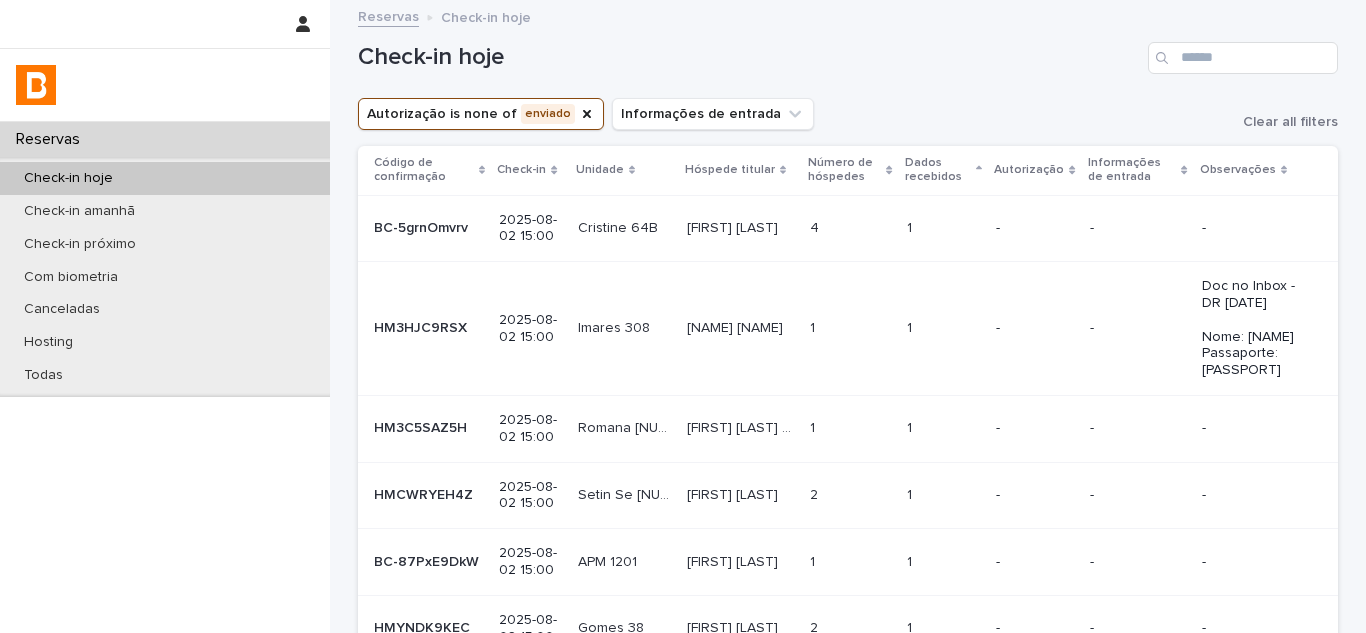 click on "Dados recebidos" at bounding box center [938, 170] 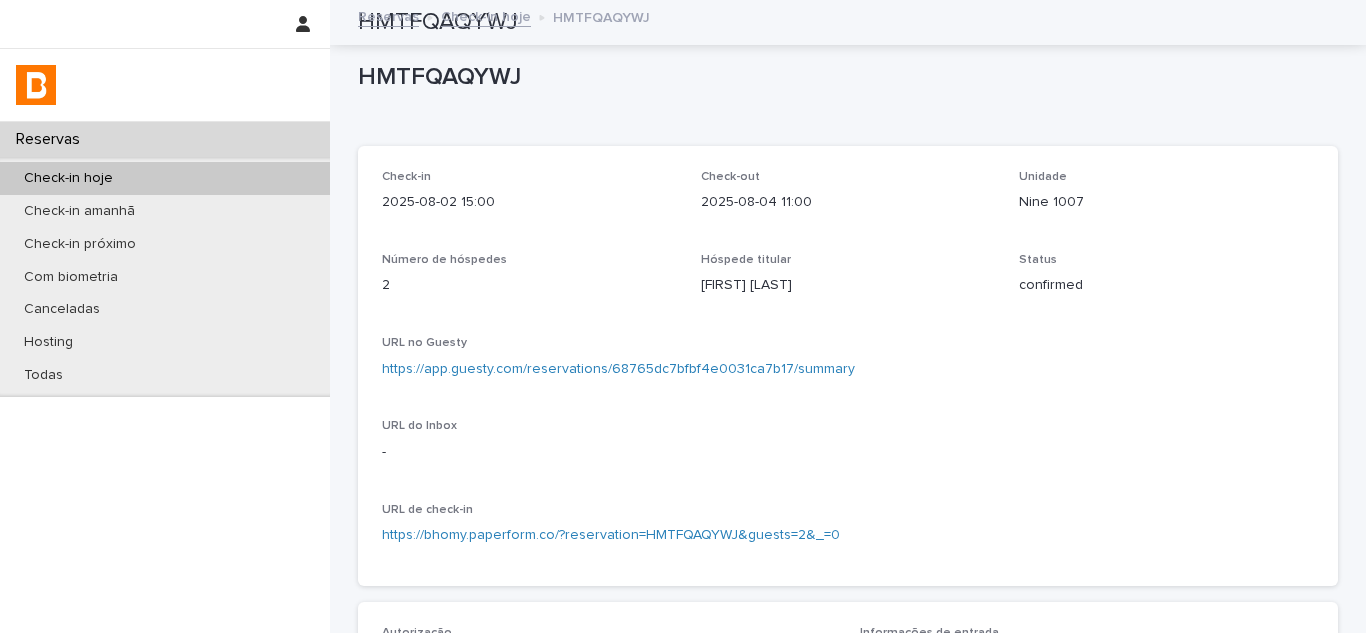 scroll, scrollTop: 0, scrollLeft: 0, axis: both 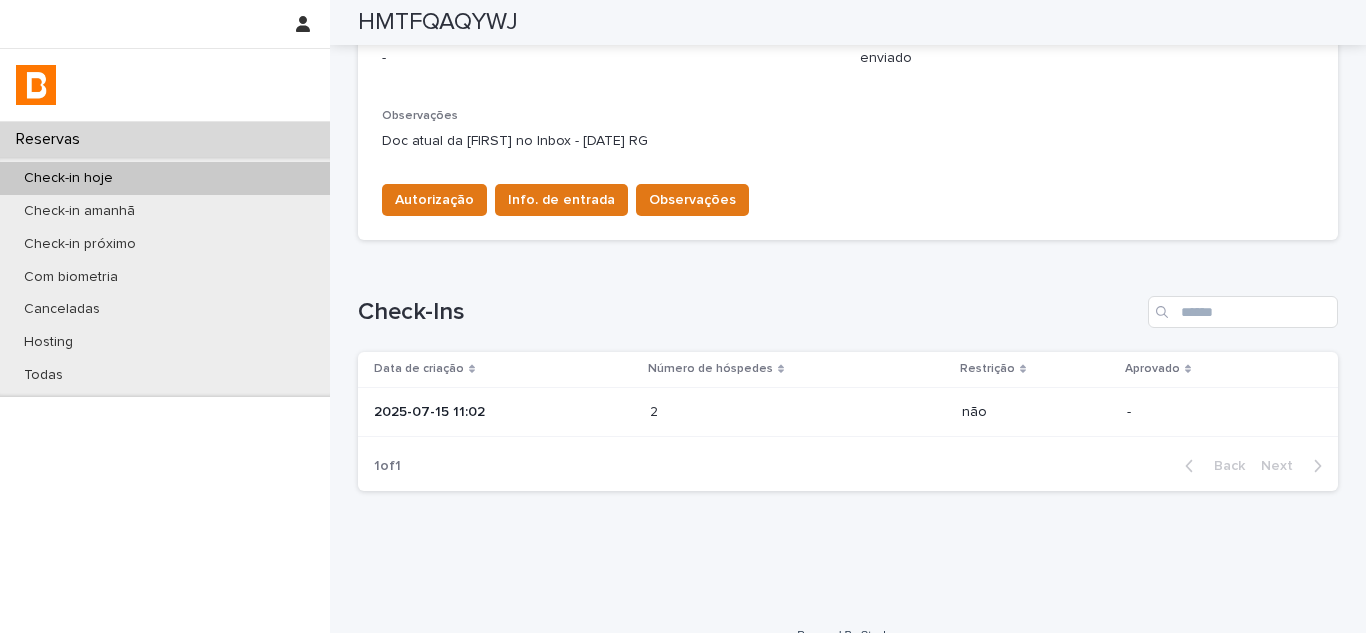 click at bounding box center (737, 412) 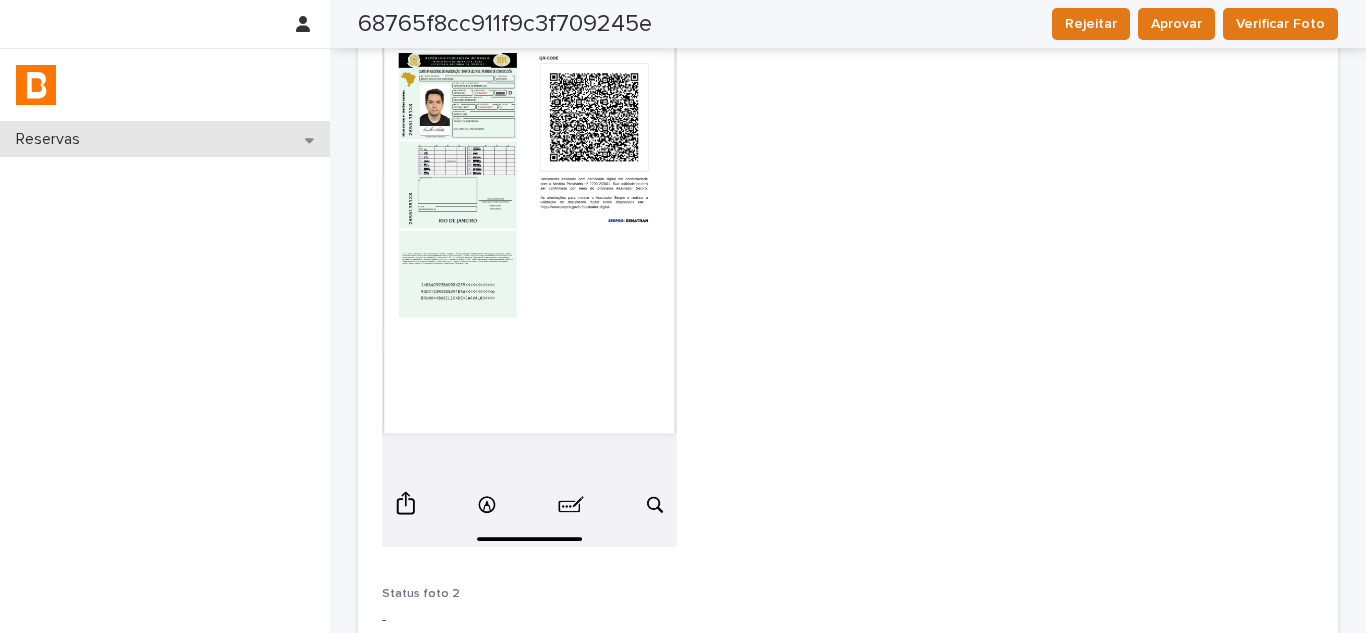 scroll, scrollTop: 1700, scrollLeft: 0, axis: vertical 